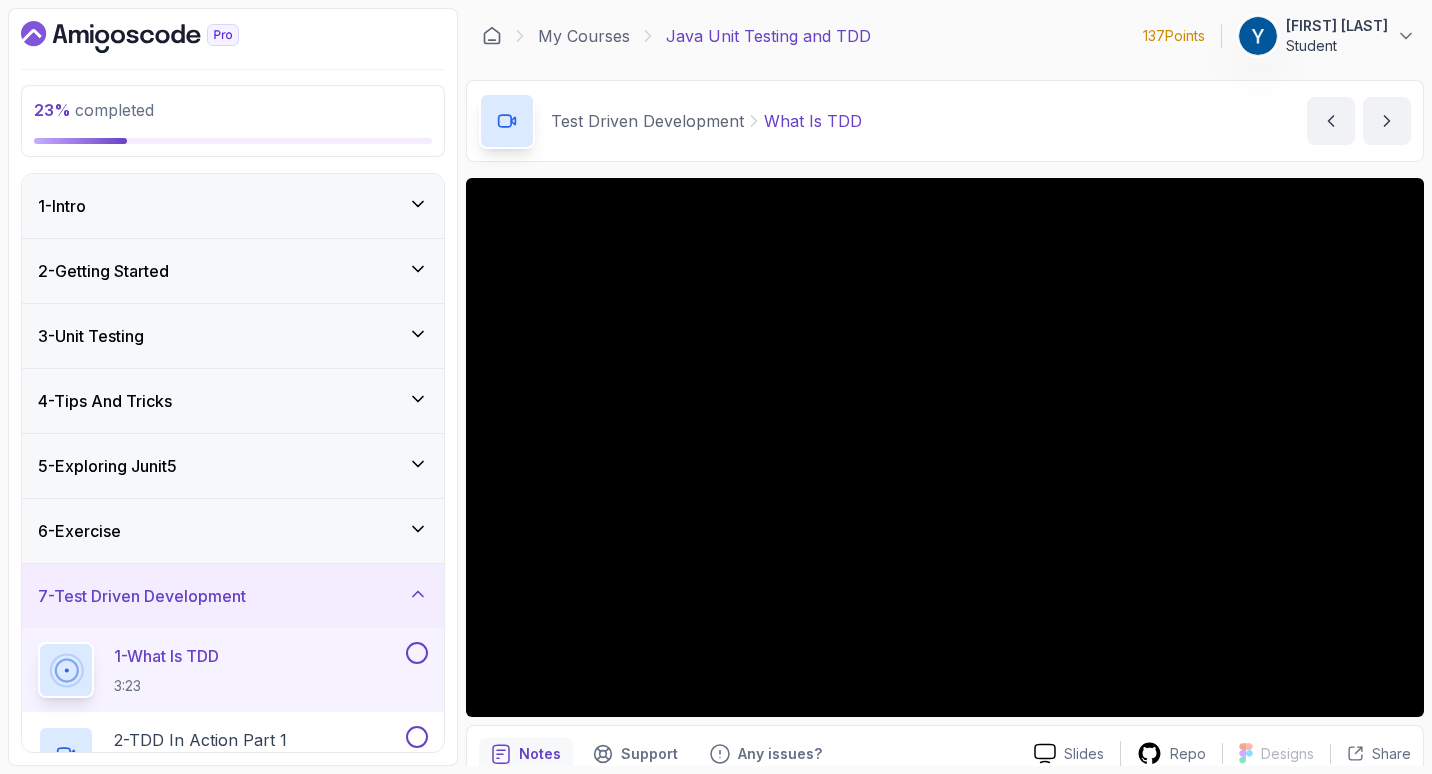 scroll, scrollTop: 0, scrollLeft: 0, axis: both 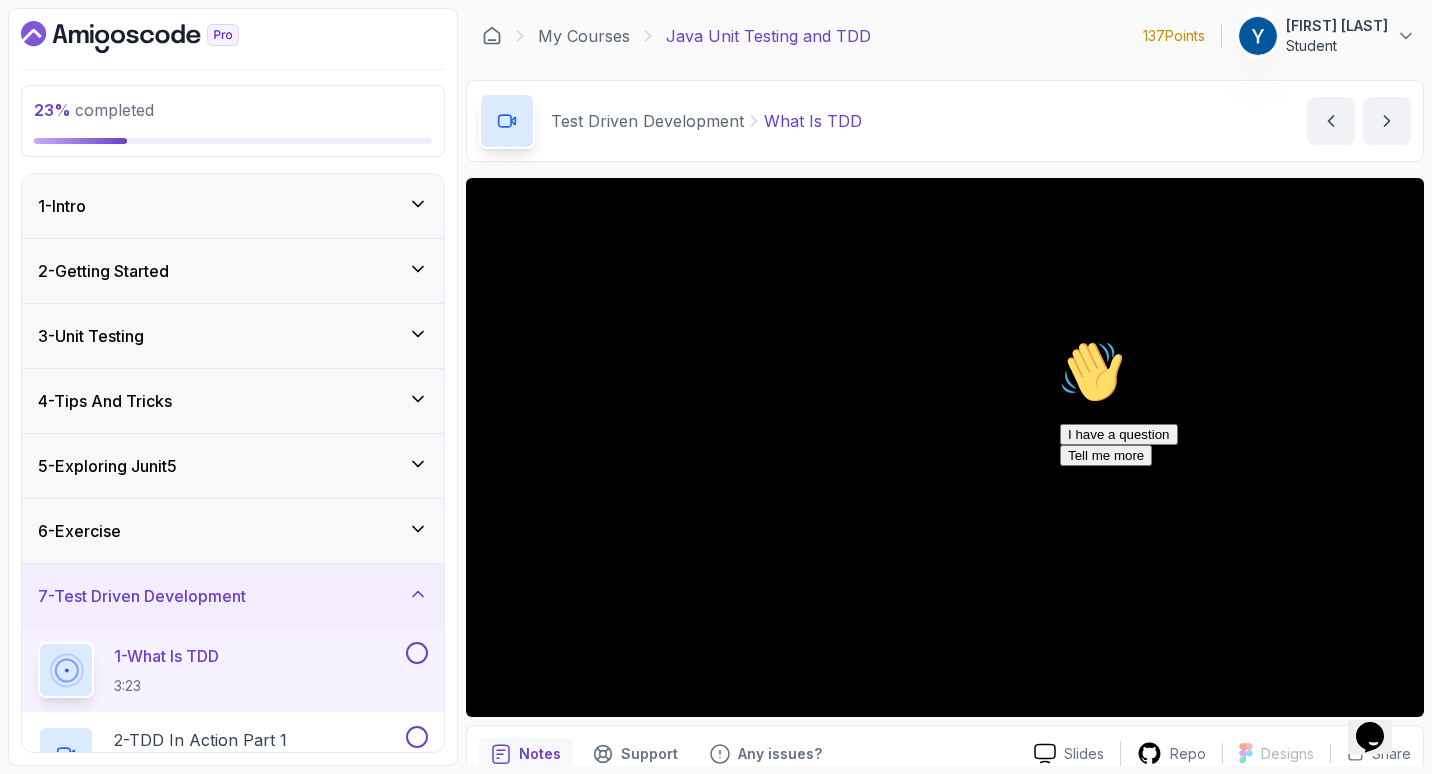 click on "3  -  Unit Testing" at bounding box center (233, 336) 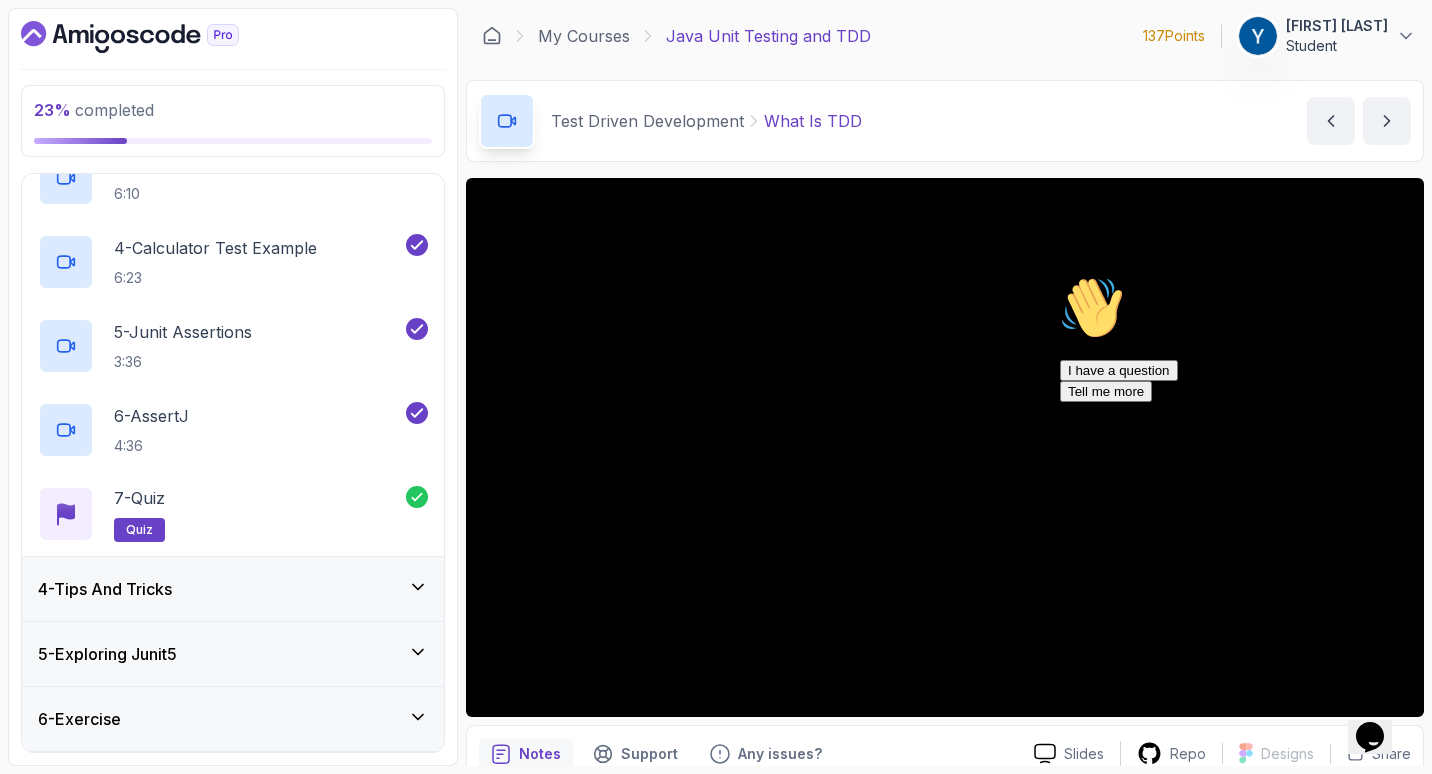 click on "4  -  Tips And Tricks" at bounding box center (233, 589) 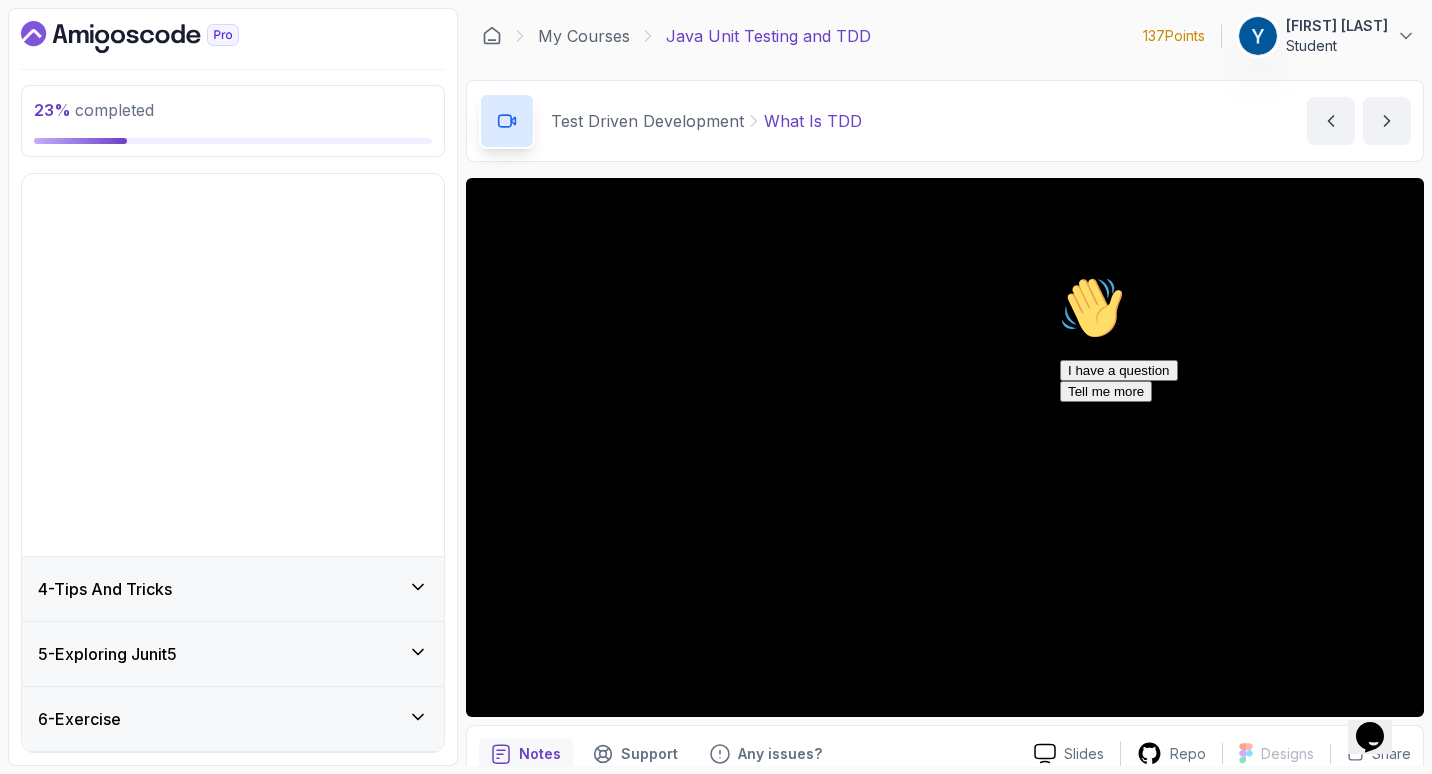 scroll, scrollTop: 72, scrollLeft: 0, axis: vertical 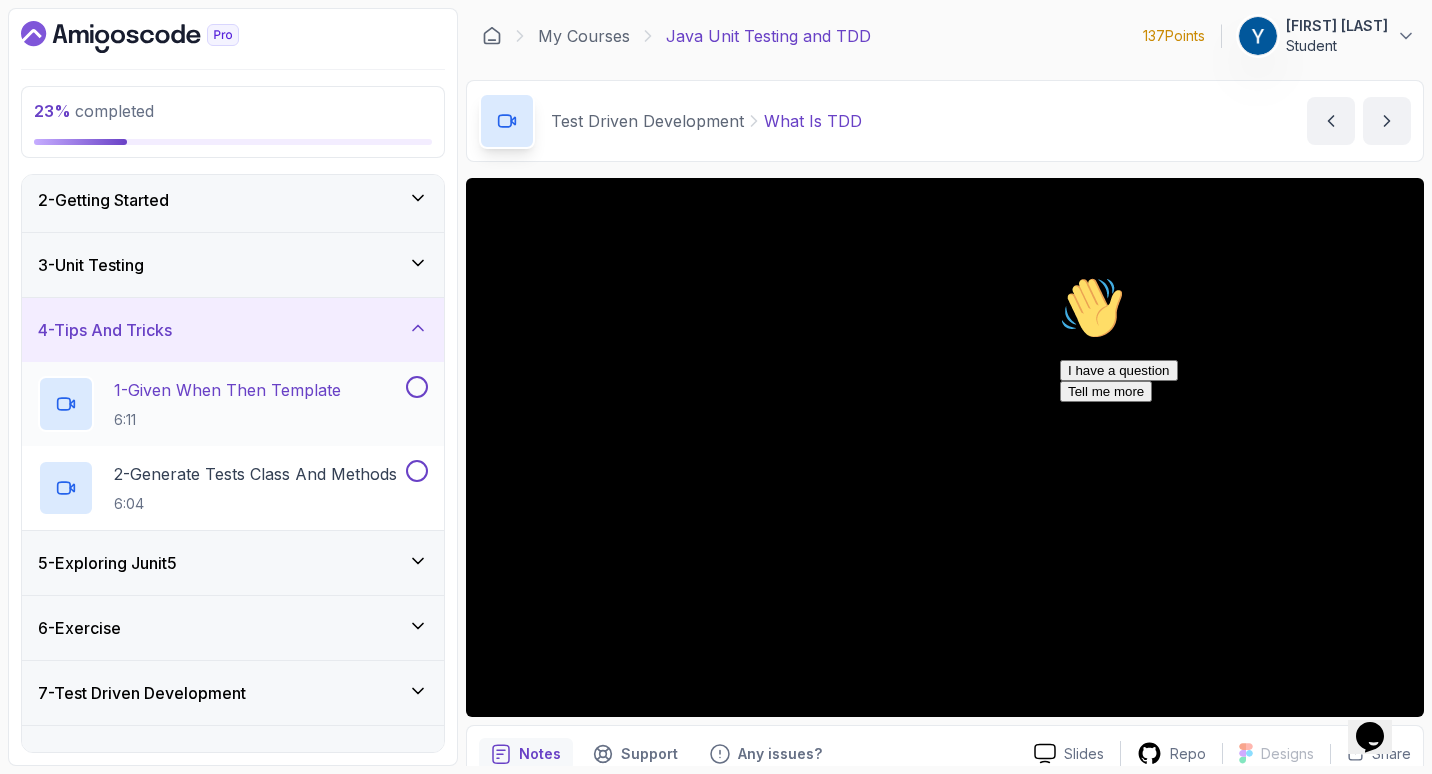 click on "6:11" at bounding box center (227, 420) 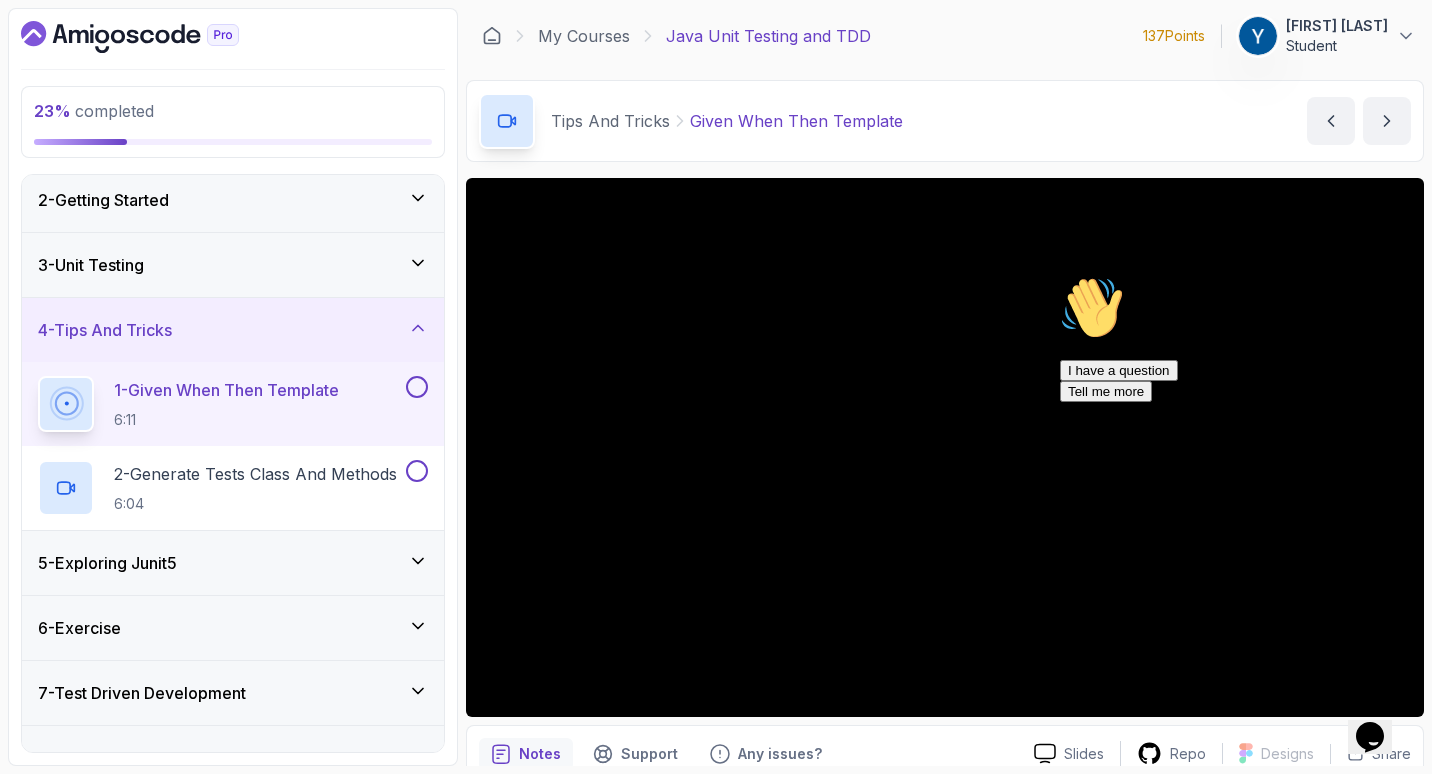 type 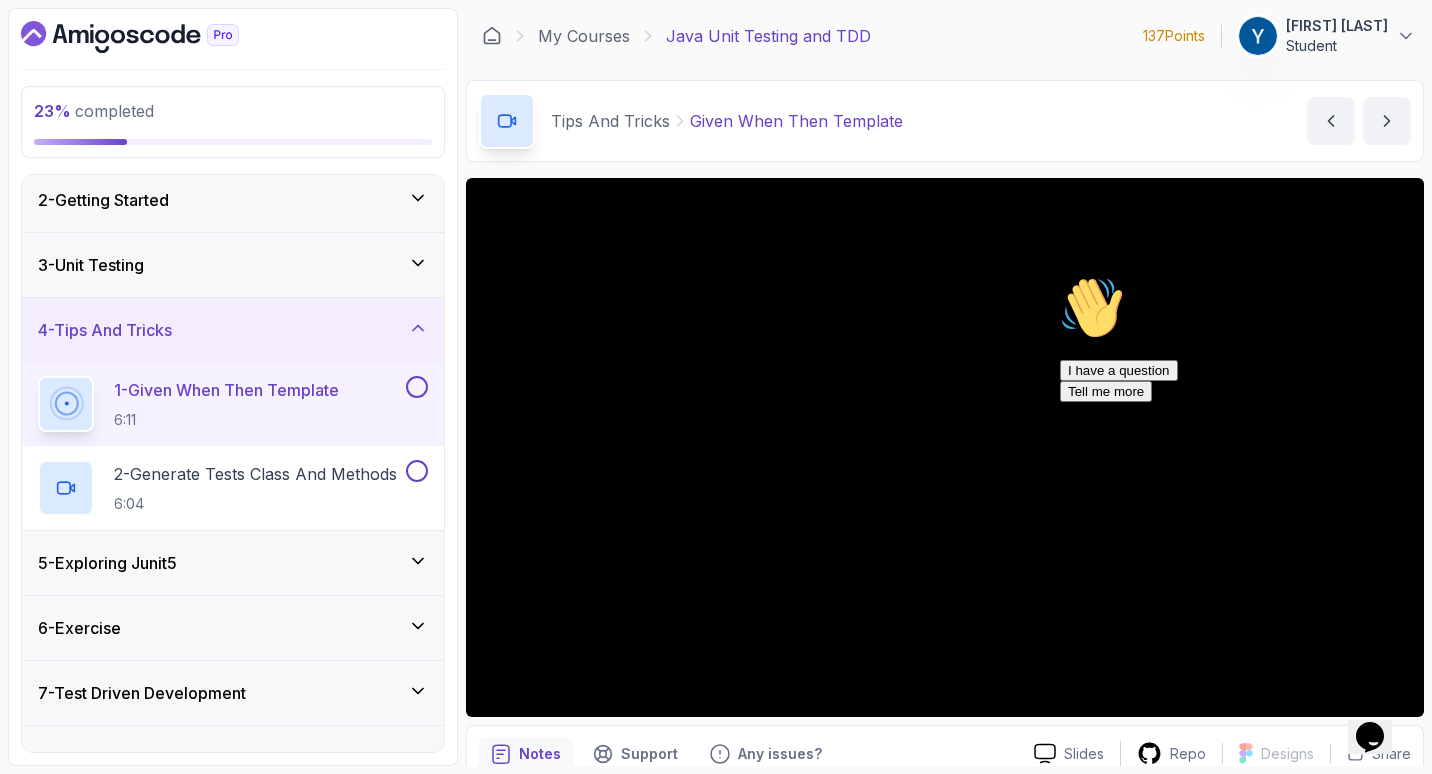click at bounding box center [1060, 276] 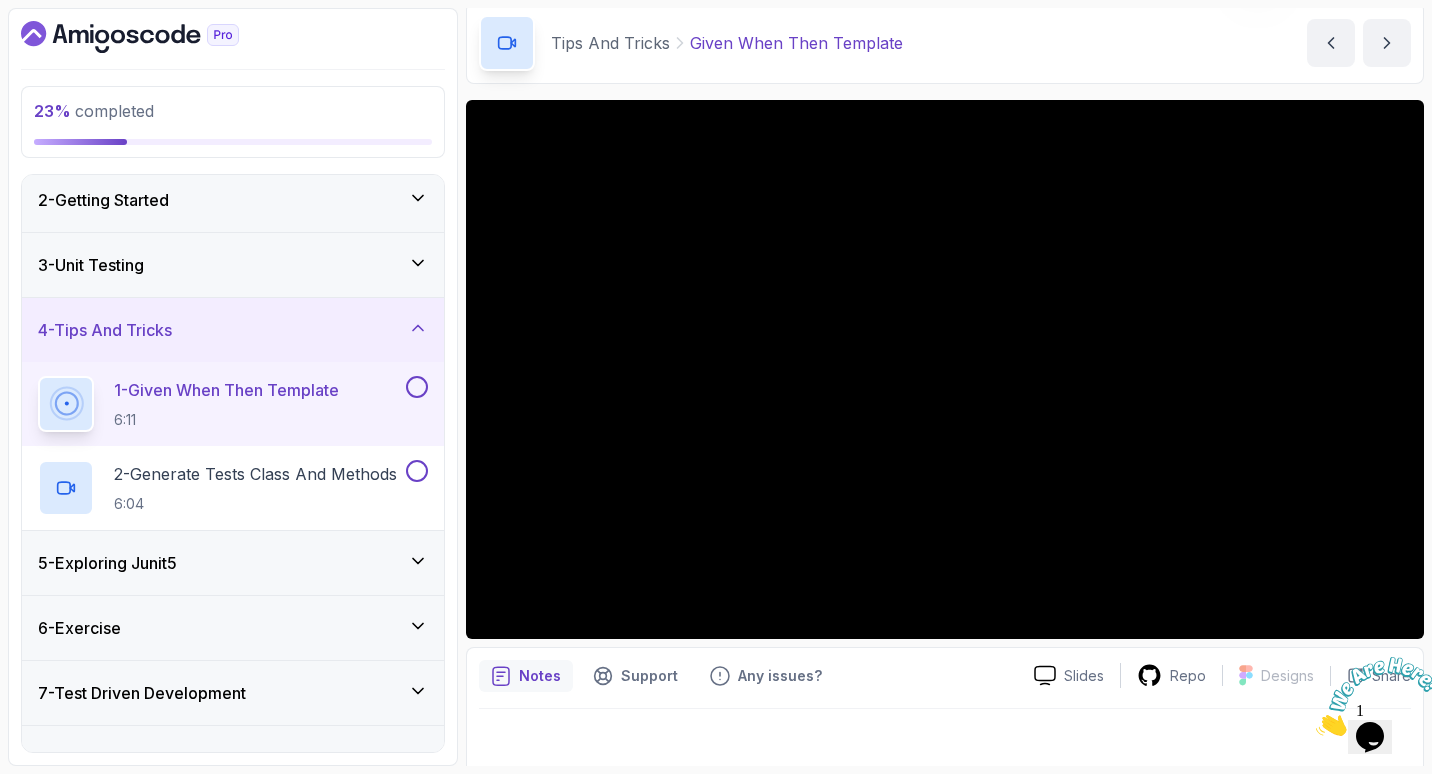 scroll, scrollTop: 90, scrollLeft: 0, axis: vertical 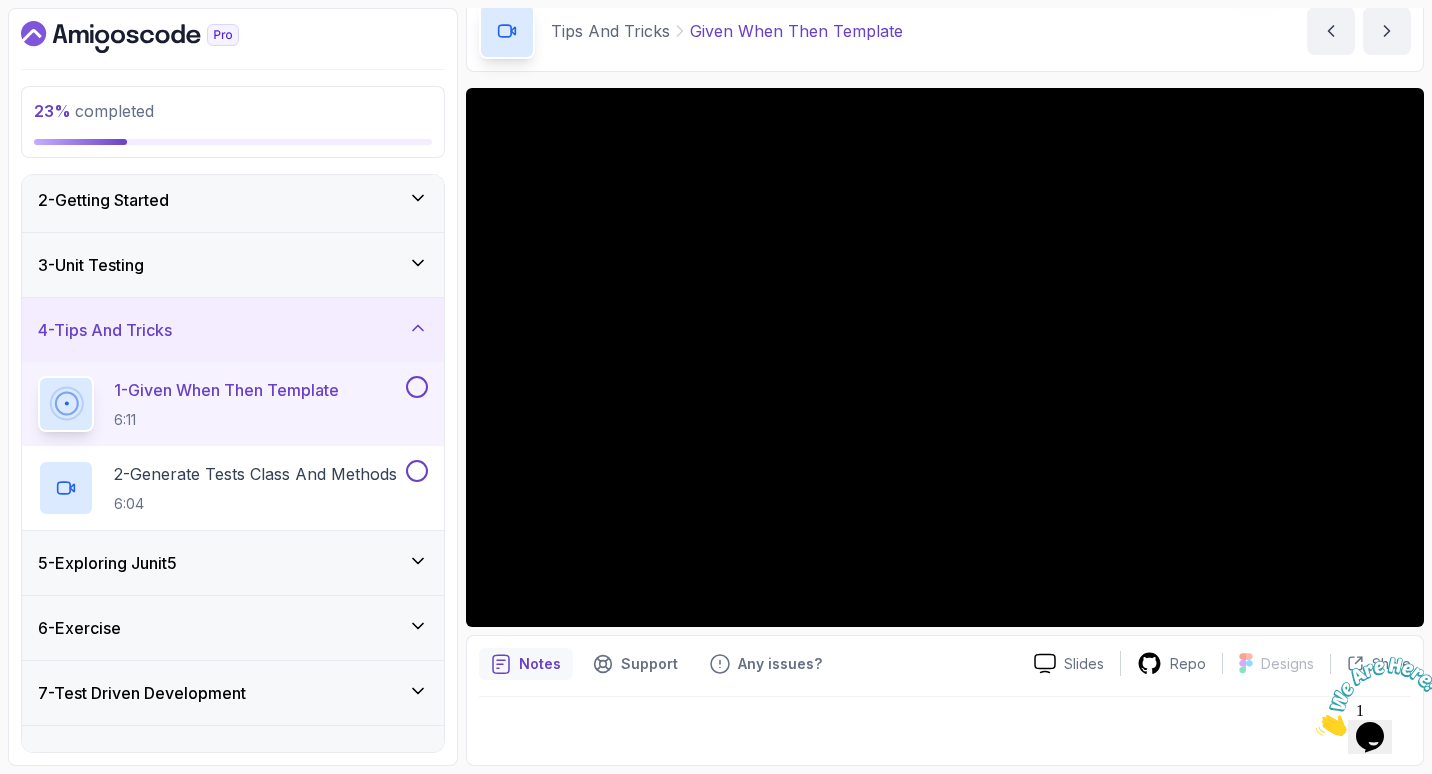 click at bounding box center (417, 387) 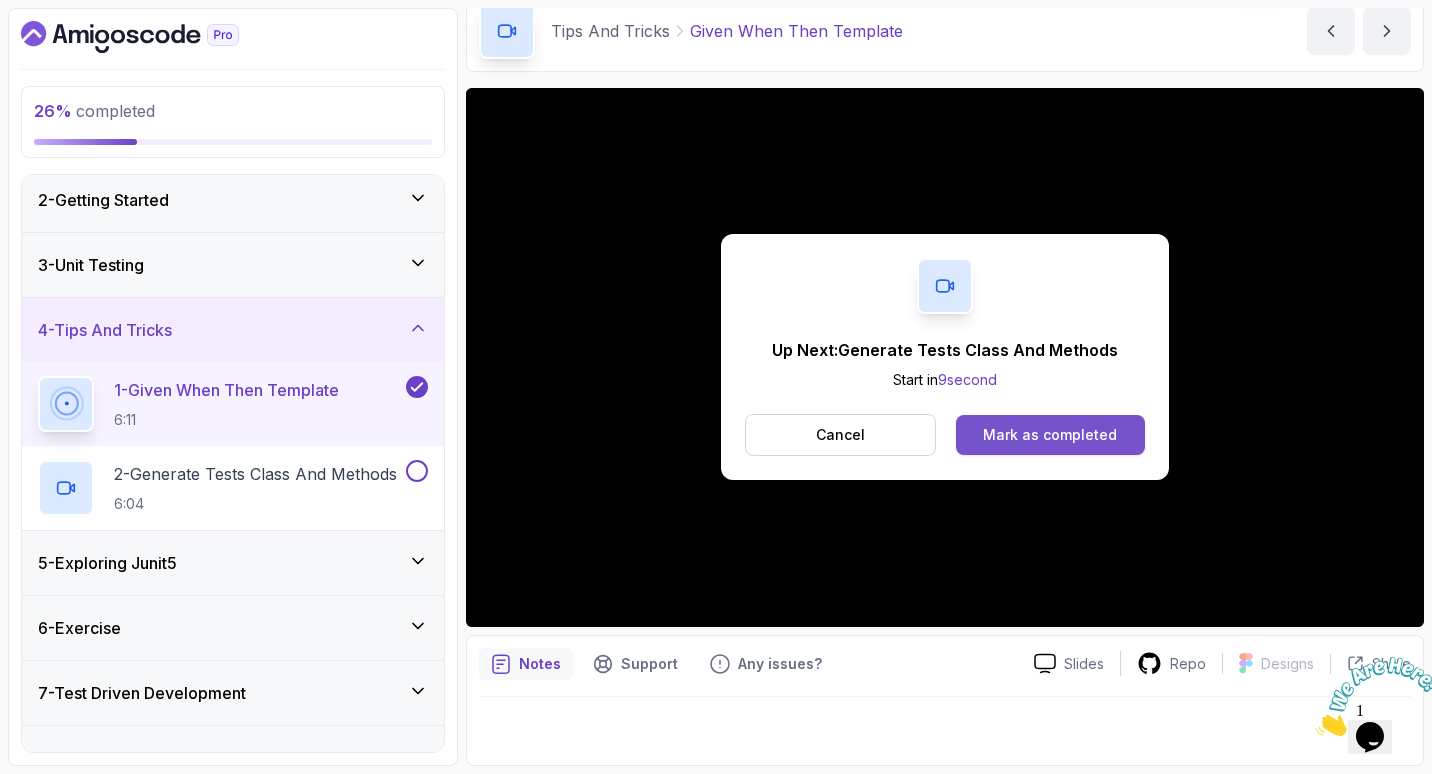 click on "Mark as completed" at bounding box center [1050, 435] 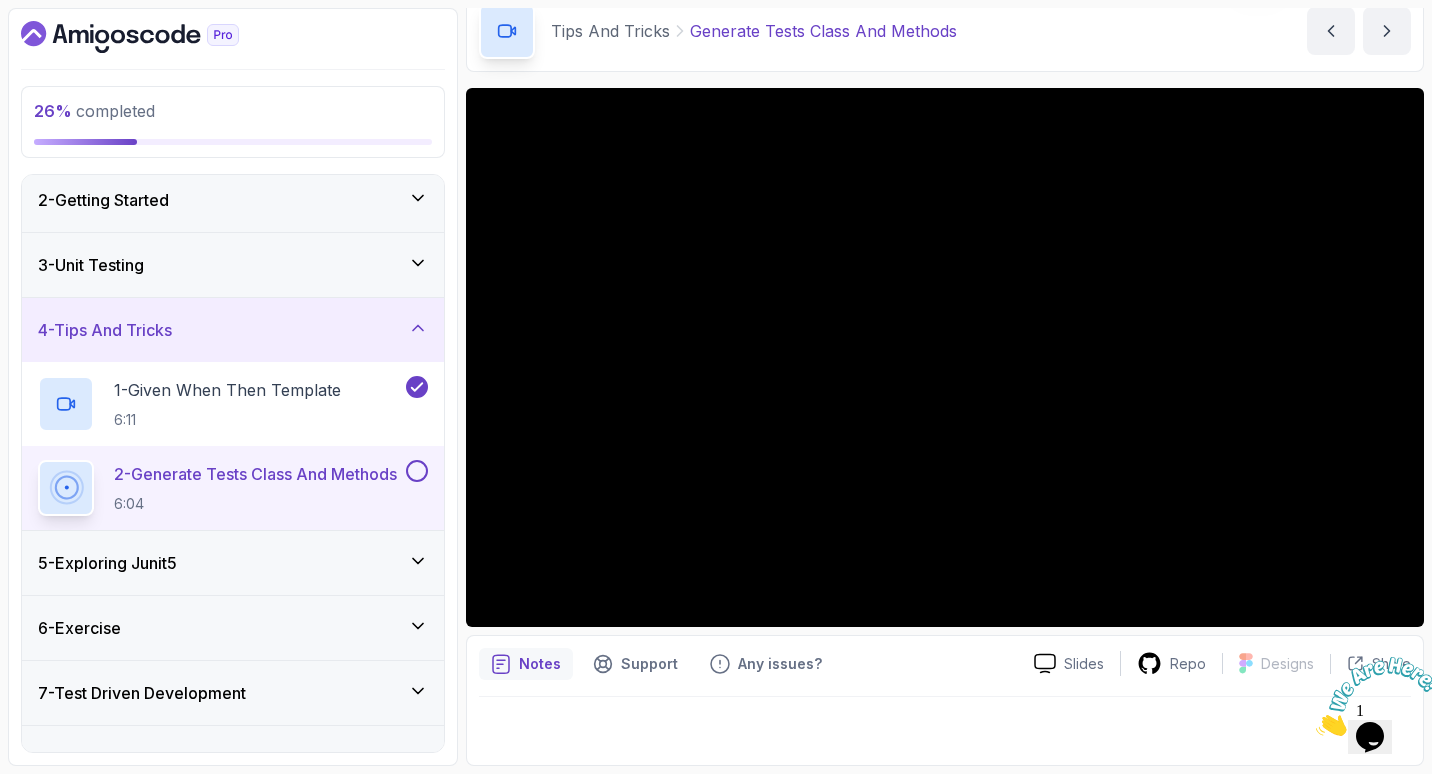 click at bounding box center [417, 471] 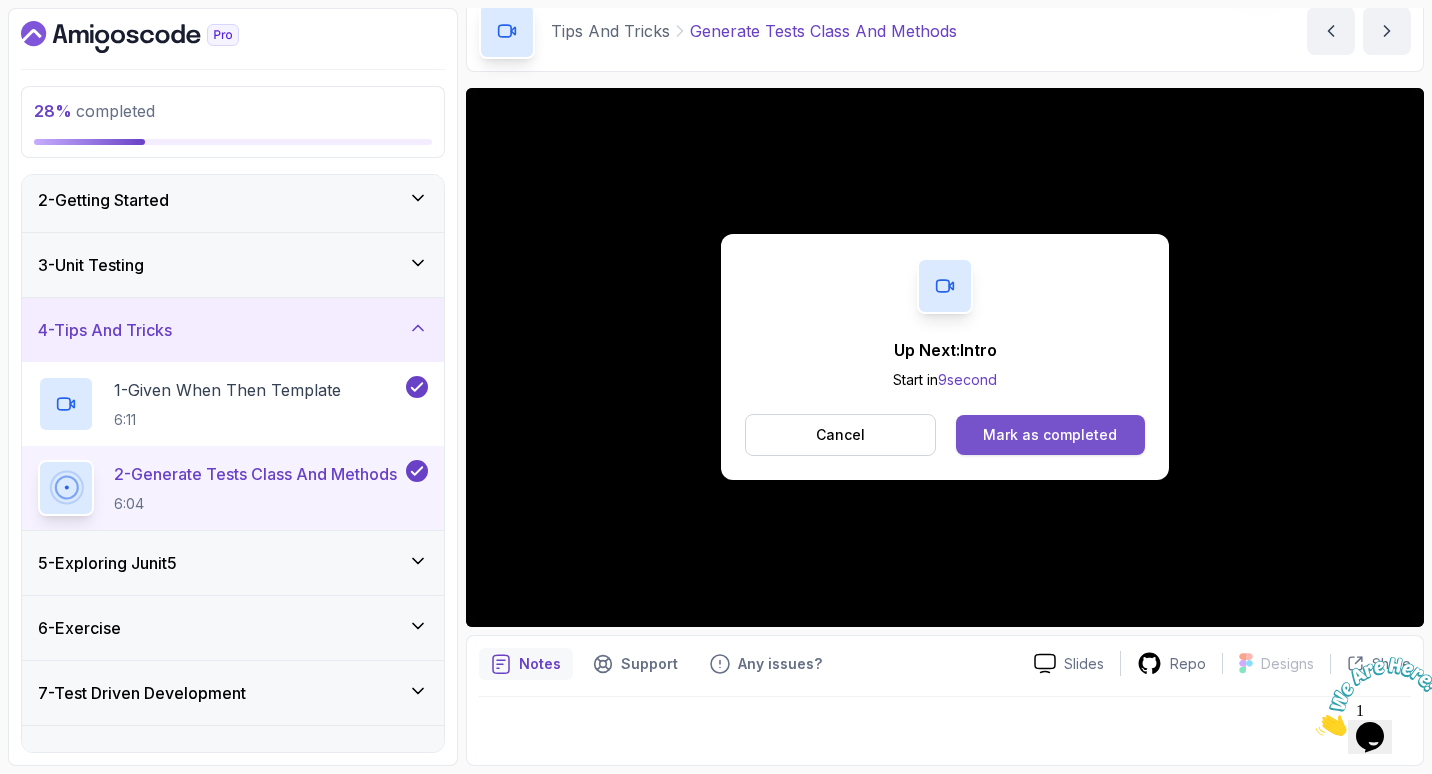 click on "Mark as completed" at bounding box center (1050, 435) 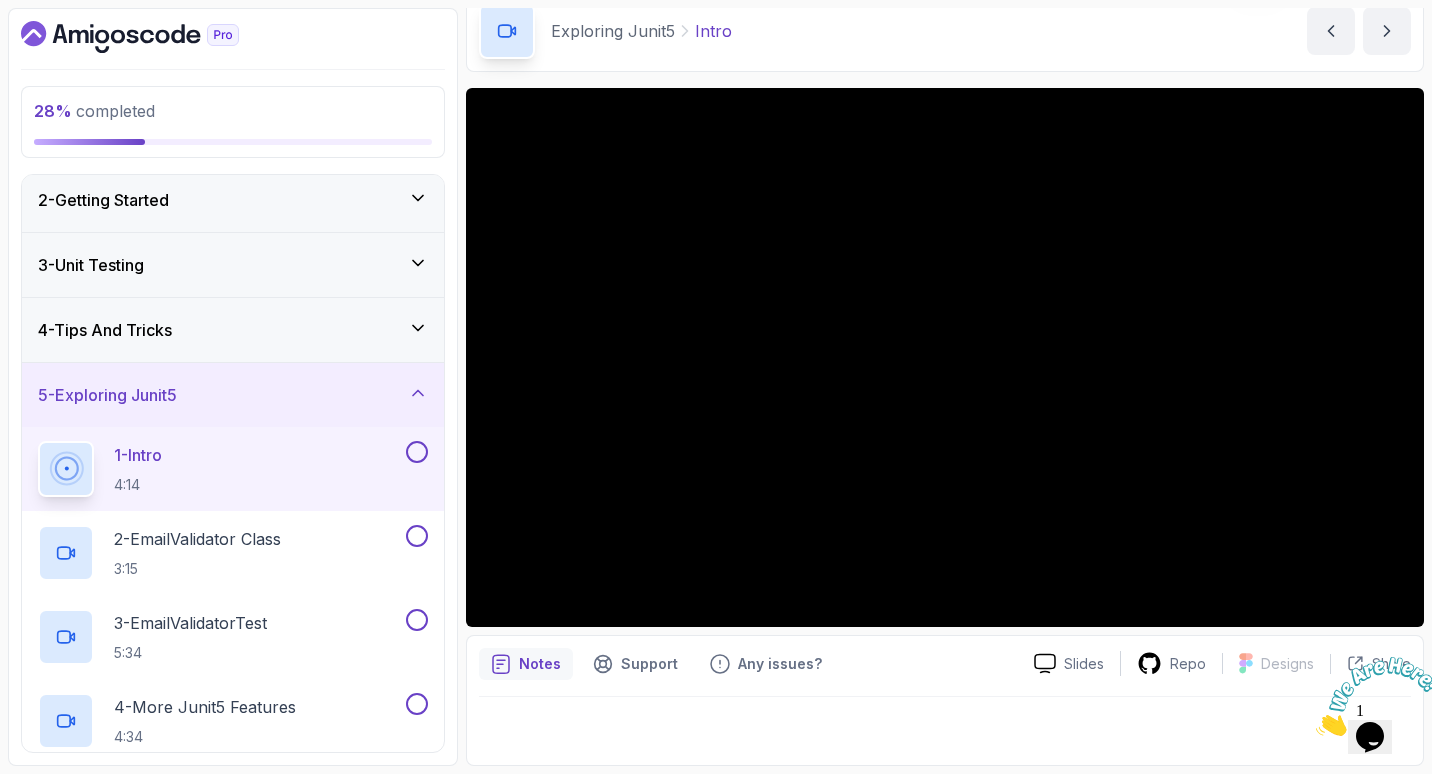 click on "1  -  Intro 4:14" at bounding box center (220, 469) 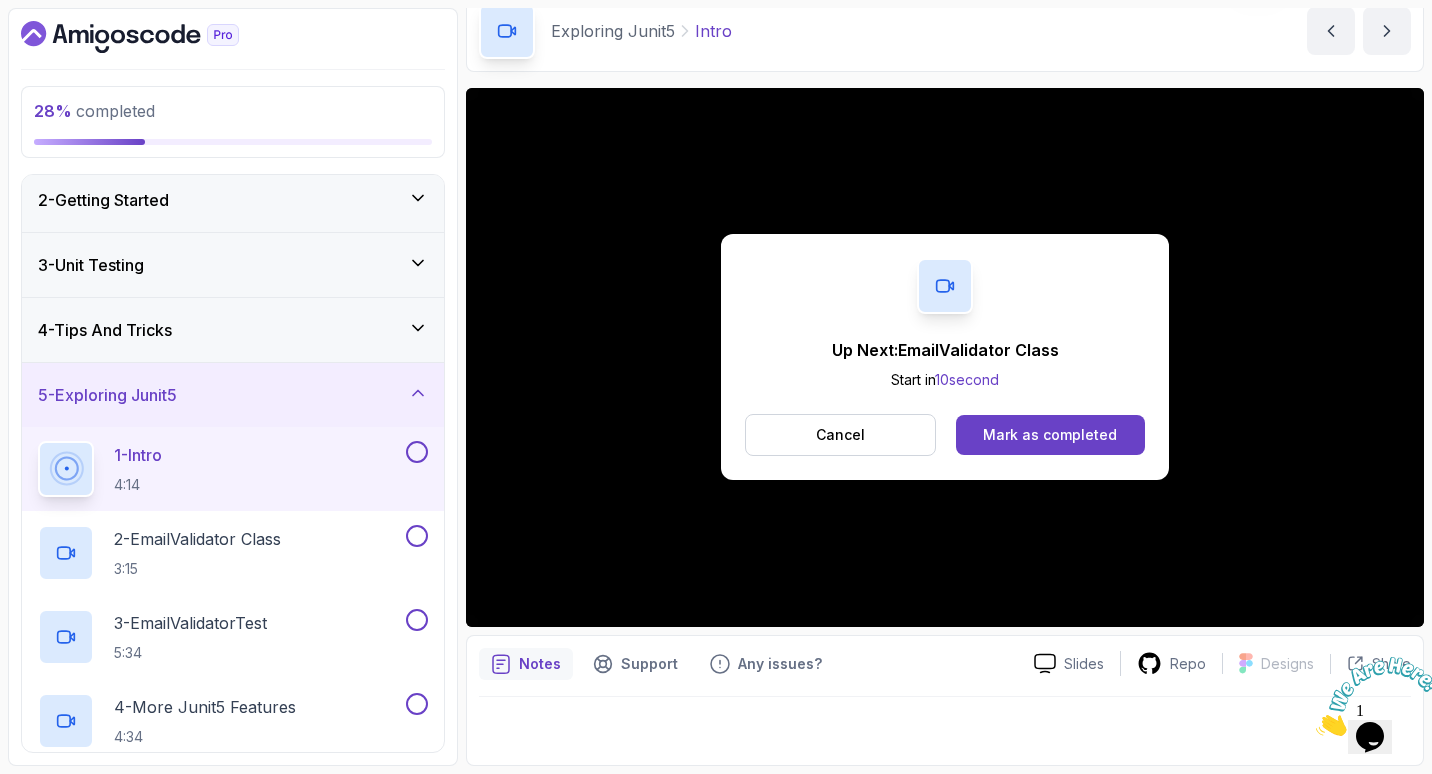 click at bounding box center (417, 452) 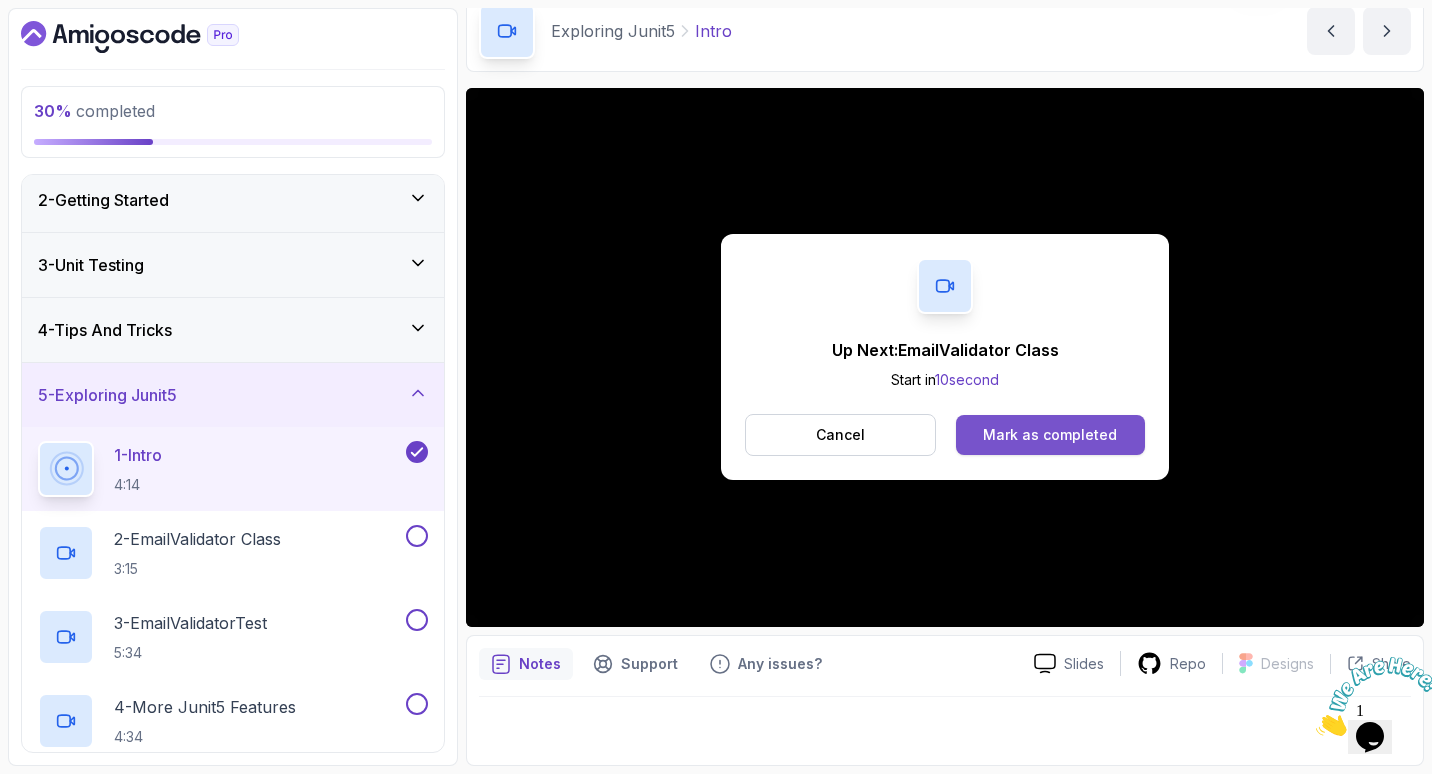 click on "Mark as completed" at bounding box center [1050, 435] 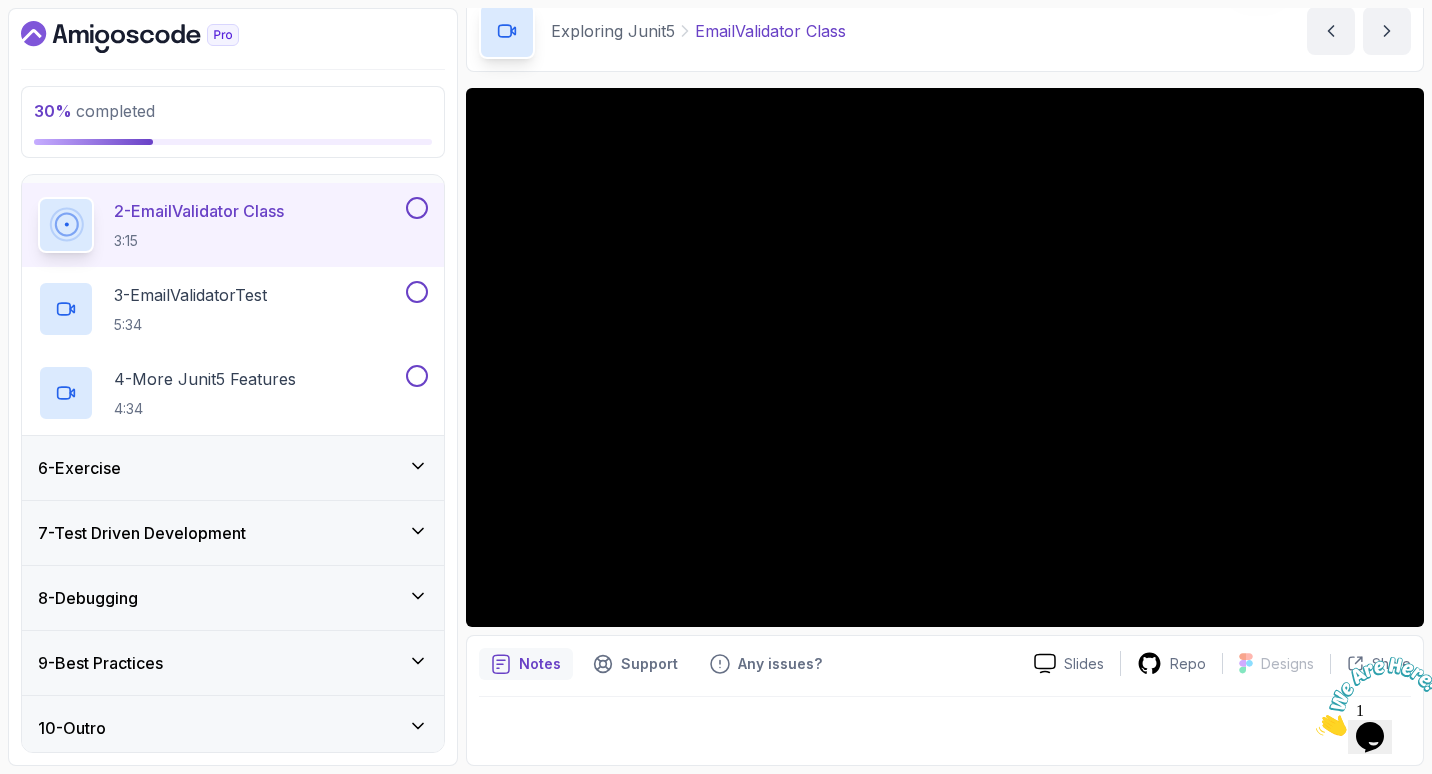 scroll, scrollTop: 407, scrollLeft: 0, axis: vertical 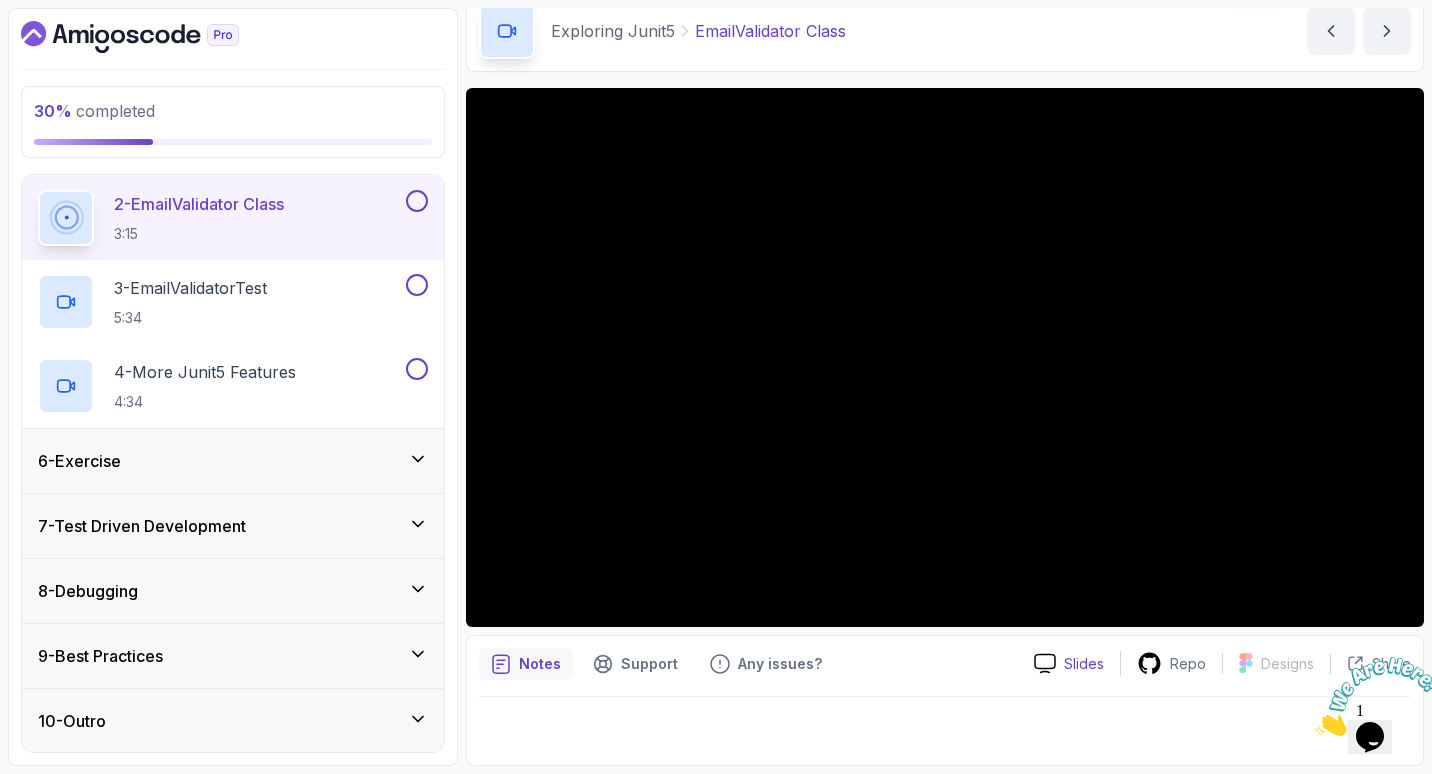 click on "Slides" at bounding box center [1084, 664] 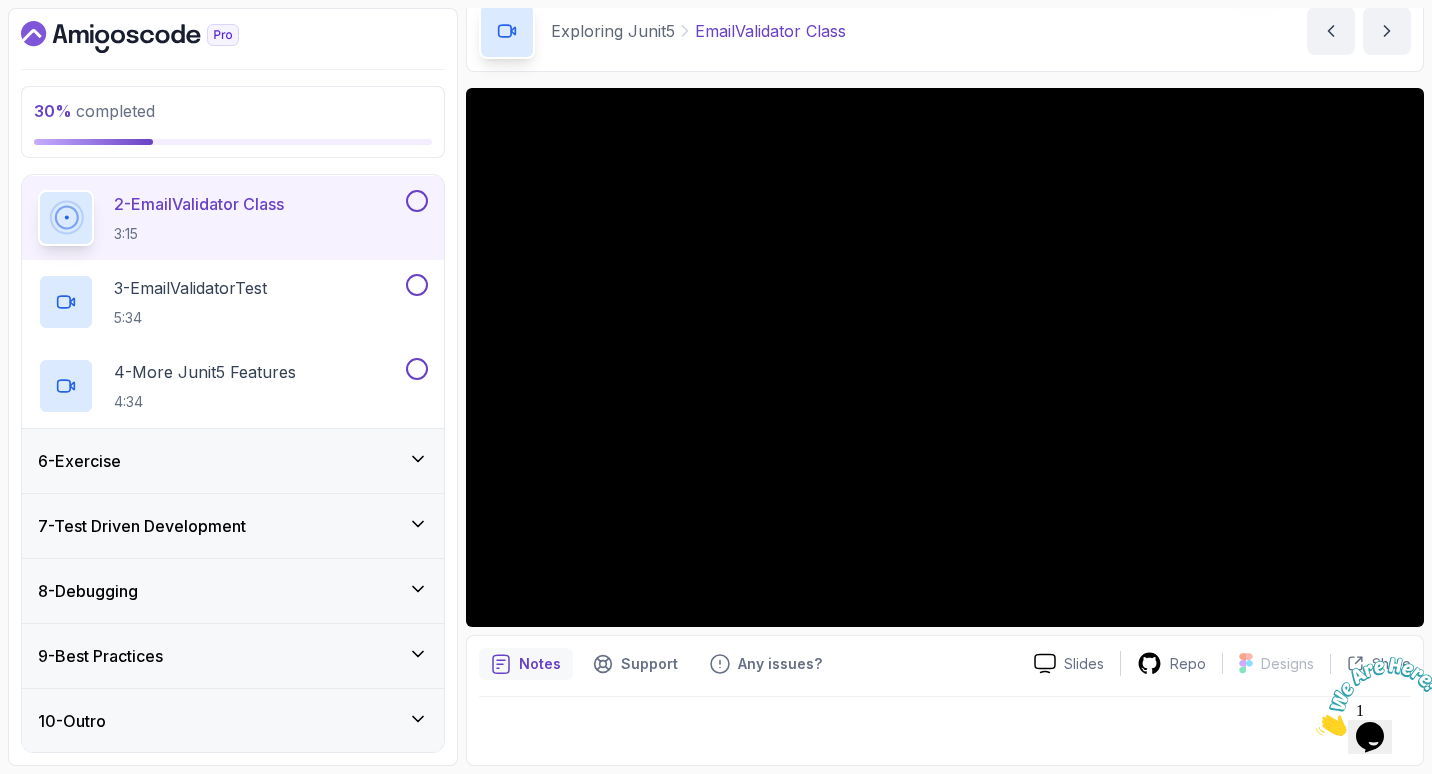 click on "Notes" at bounding box center [540, 664] 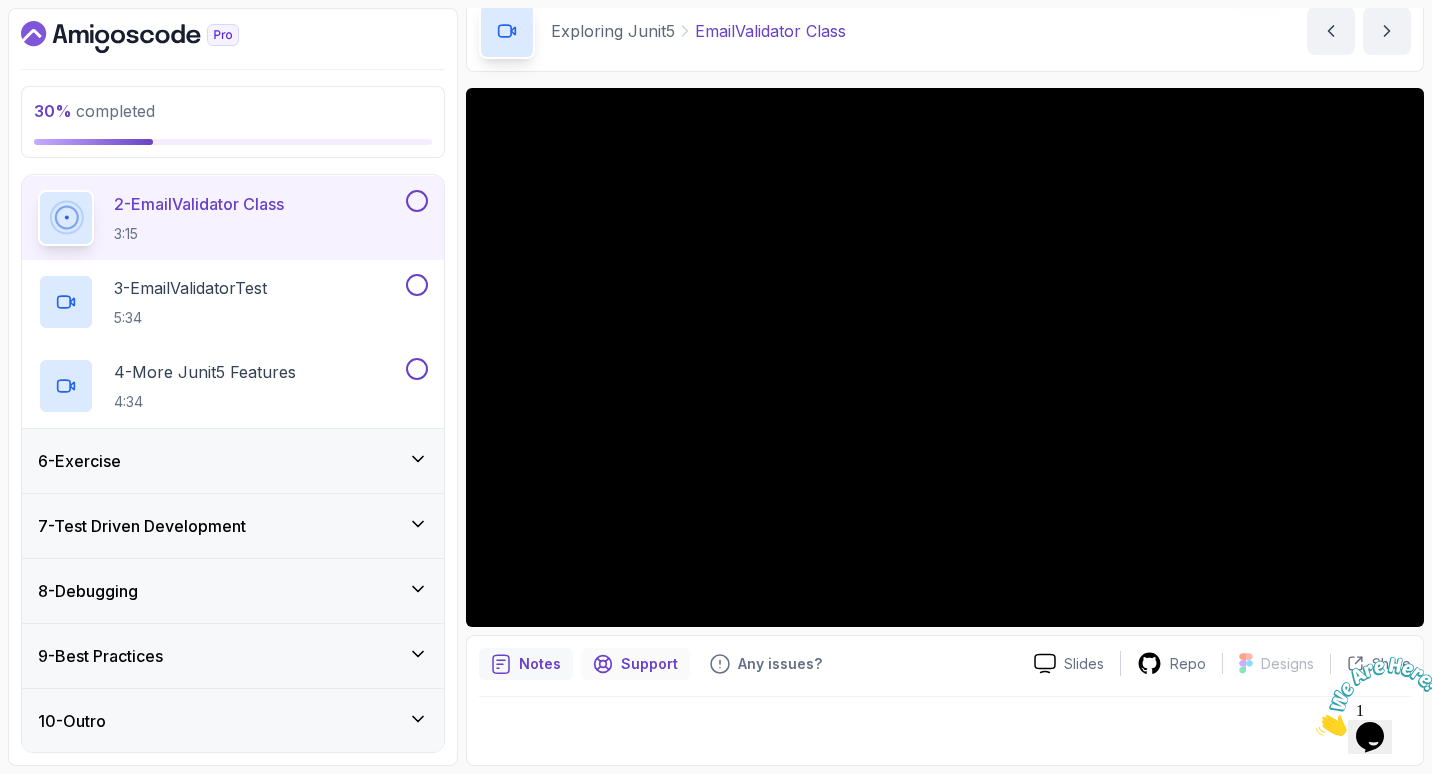 click on "Support" at bounding box center (635, 664) 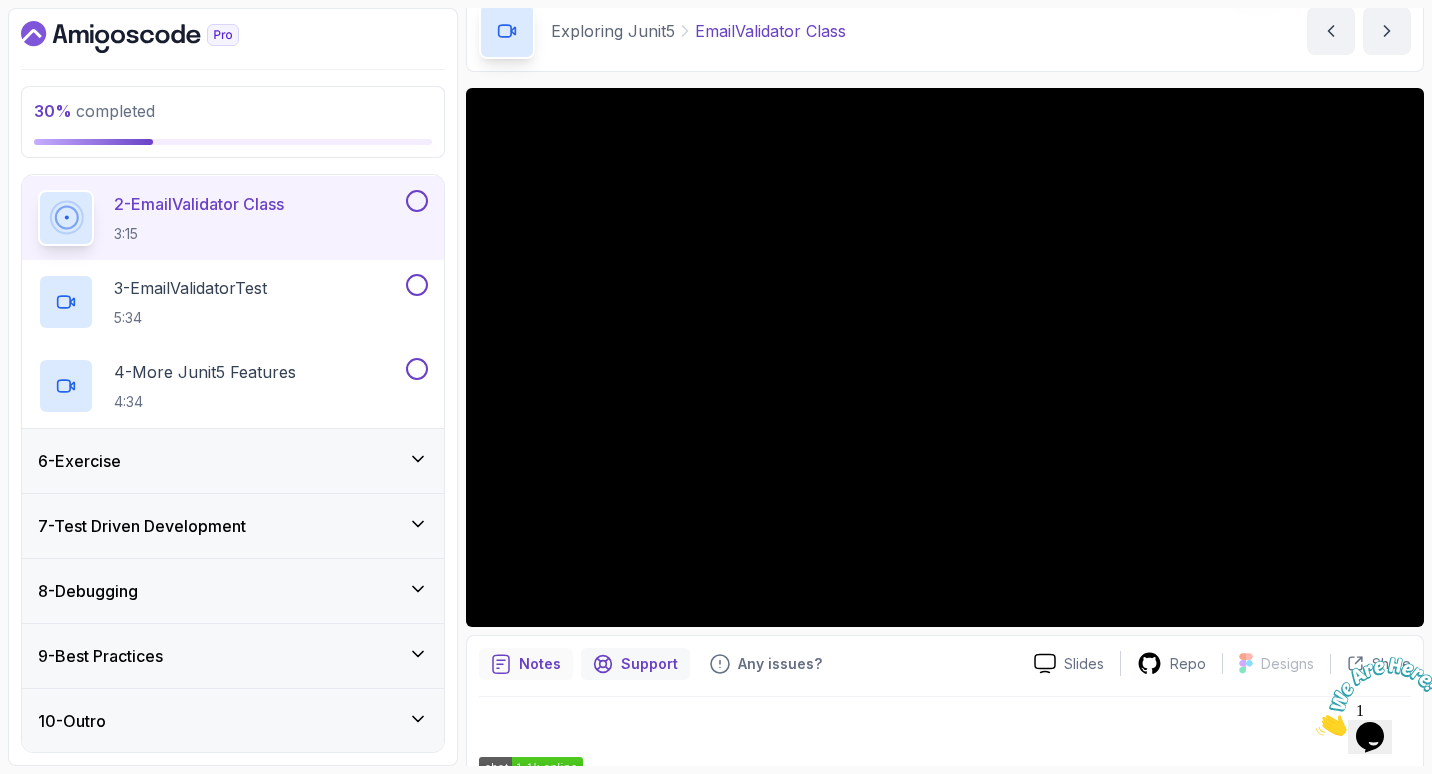 click on "Notes" at bounding box center [540, 664] 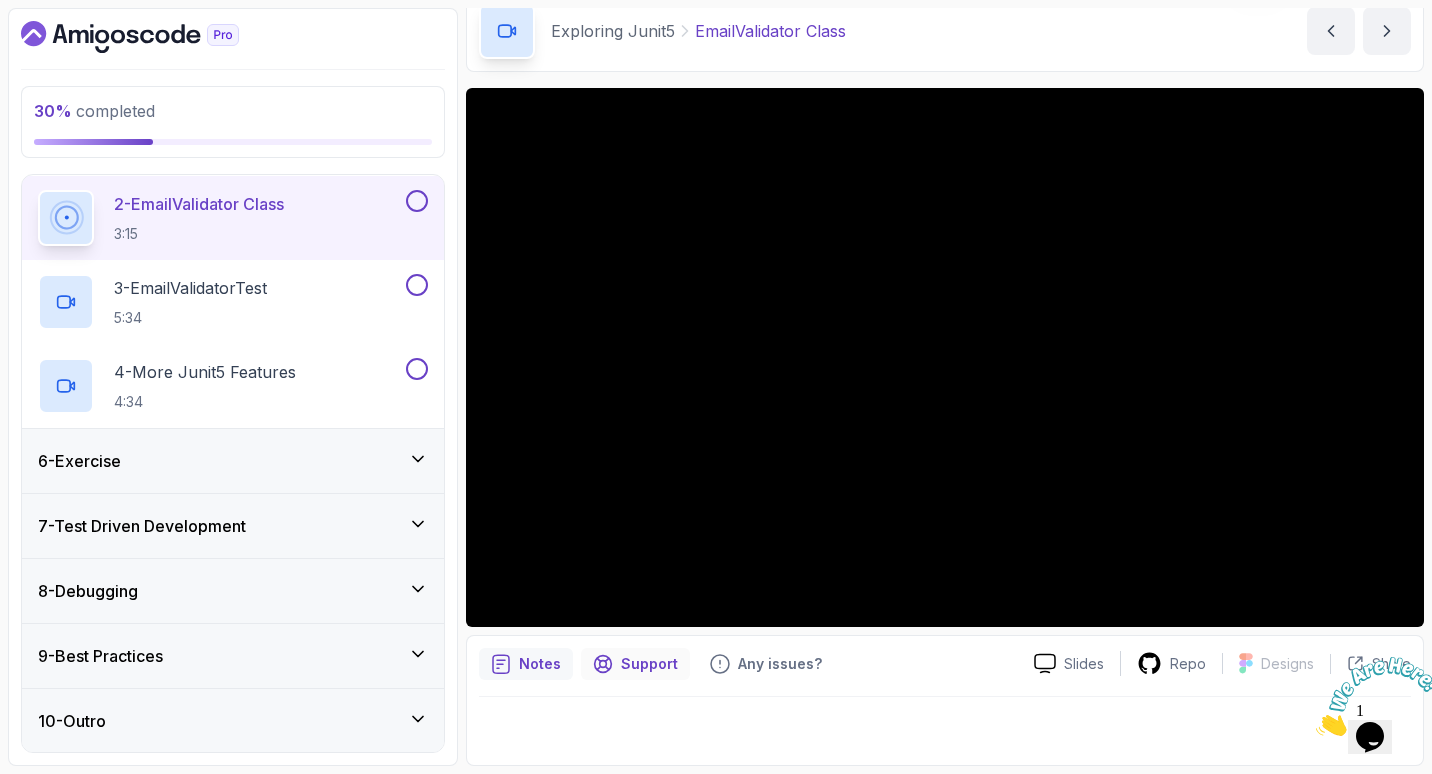 click on "Support" at bounding box center [649, 664] 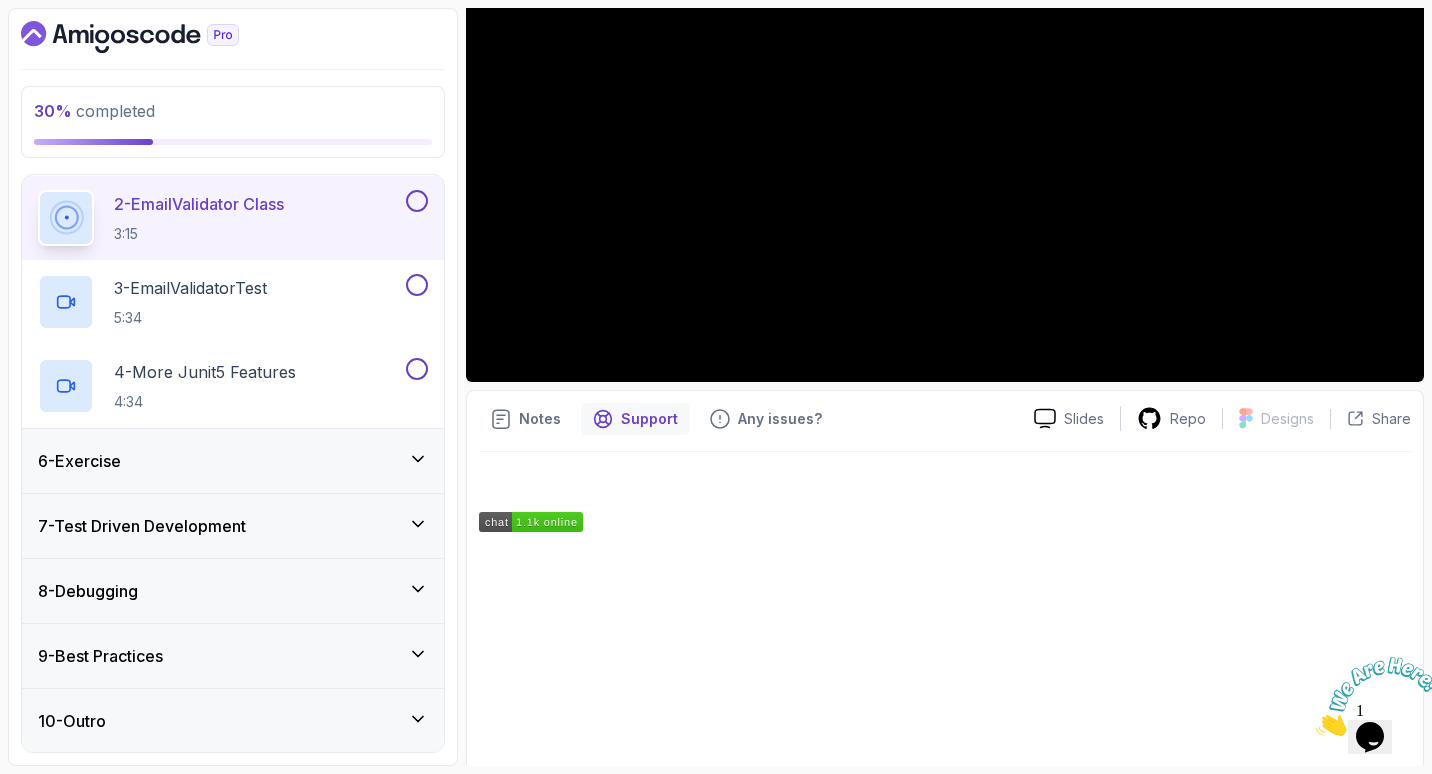 scroll, scrollTop: 336, scrollLeft: 0, axis: vertical 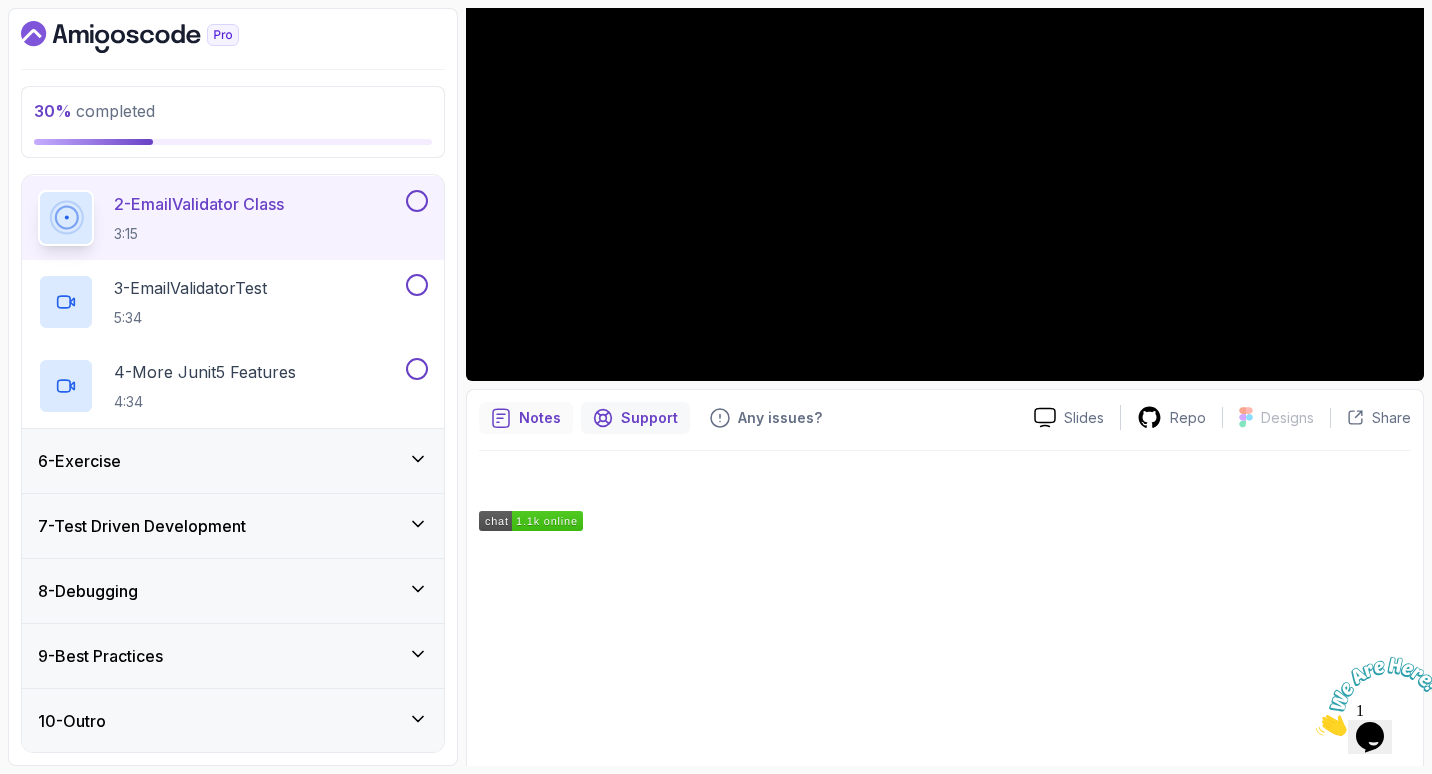 click on "Notes" at bounding box center [540, 418] 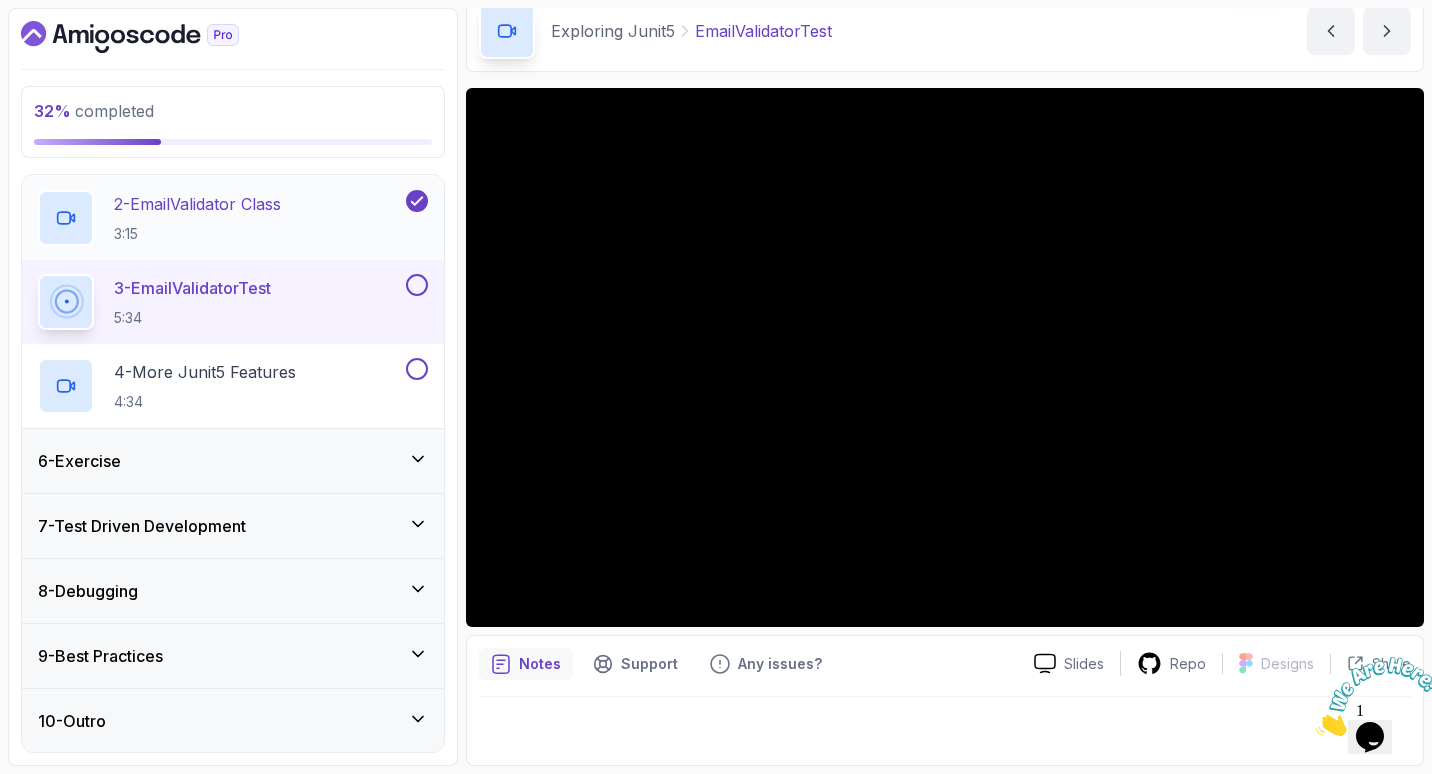 click on "2  -  EmailValidator Class 3:15" at bounding box center (220, 218) 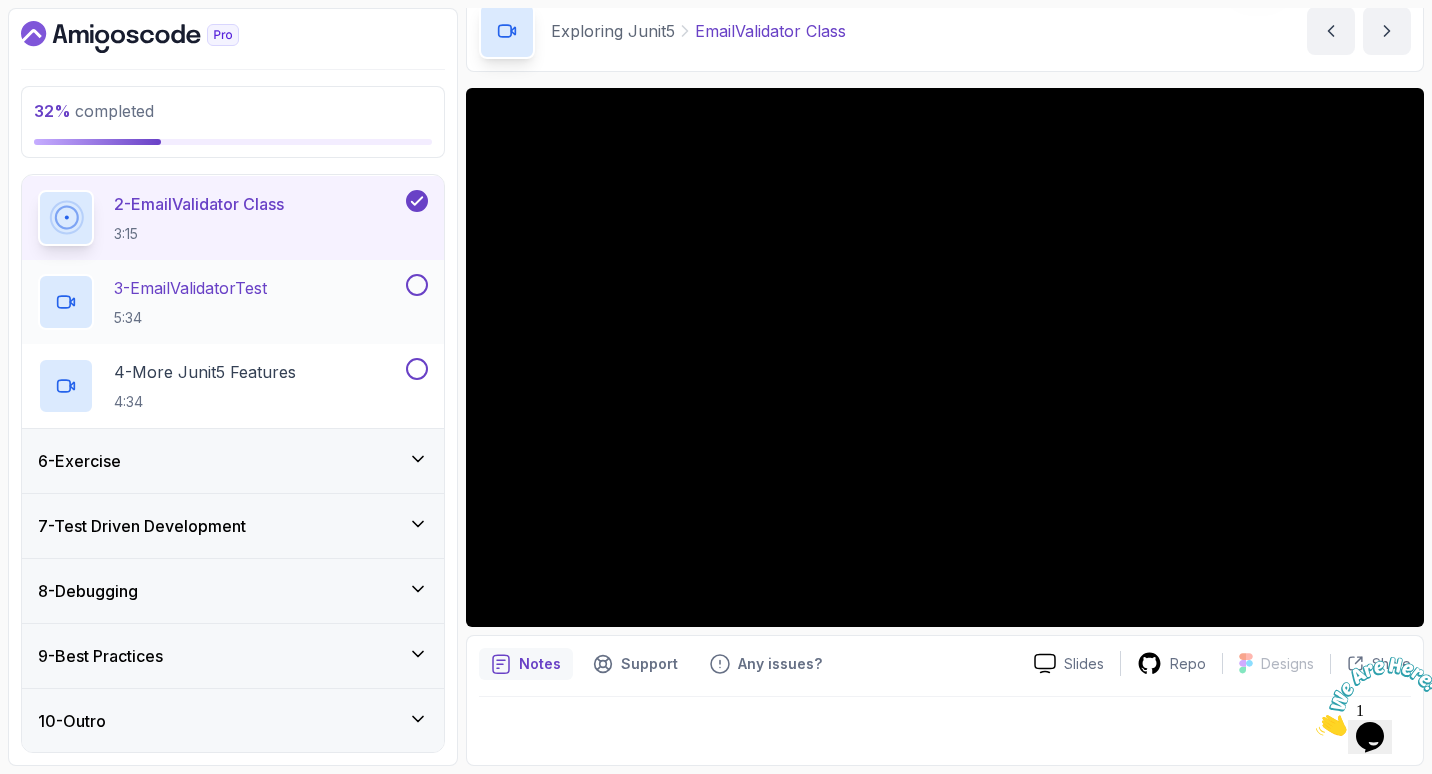 click on "3  -  EmailValidatorTest 5:34" at bounding box center [220, 302] 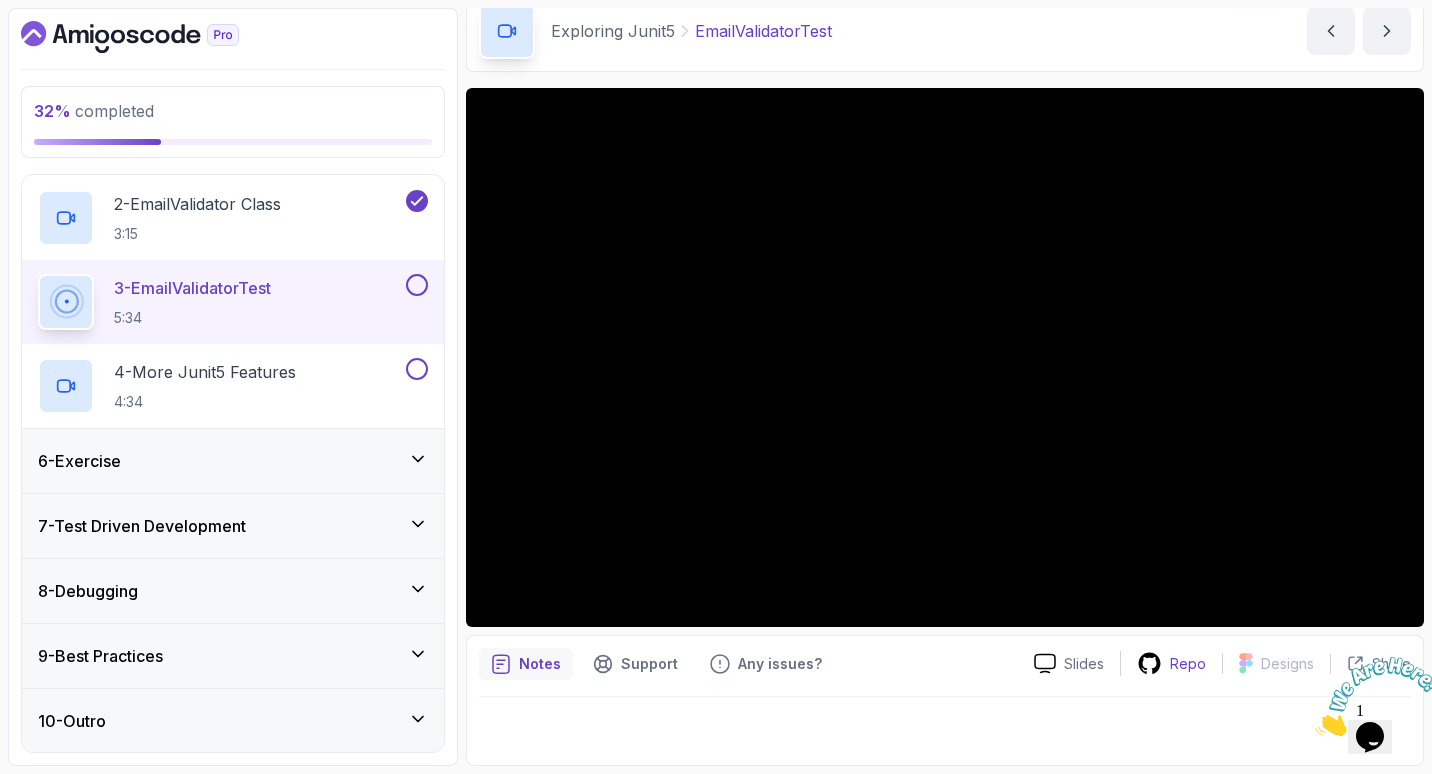 click on "Repo" at bounding box center (1188, 664) 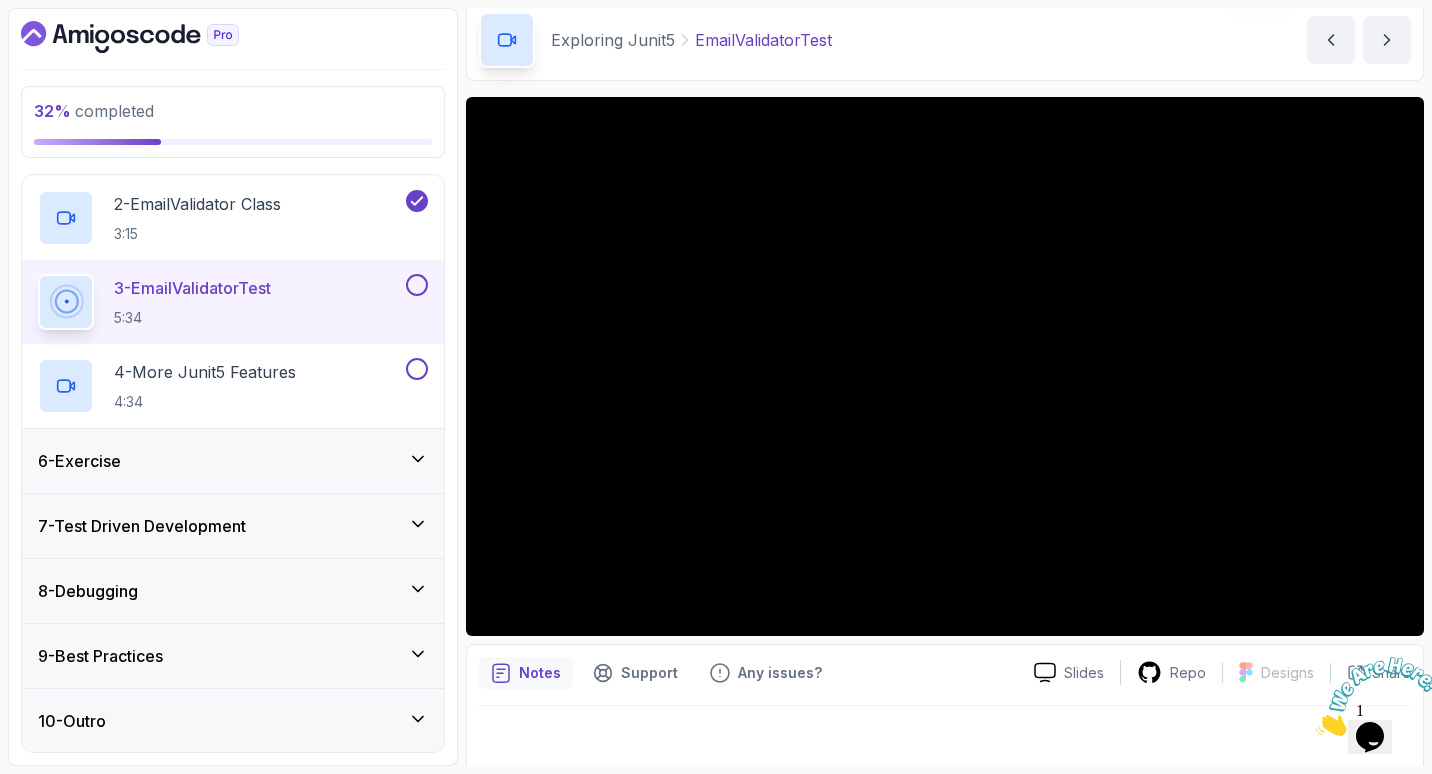 scroll, scrollTop: 83, scrollLeft: 0, axis: vertical 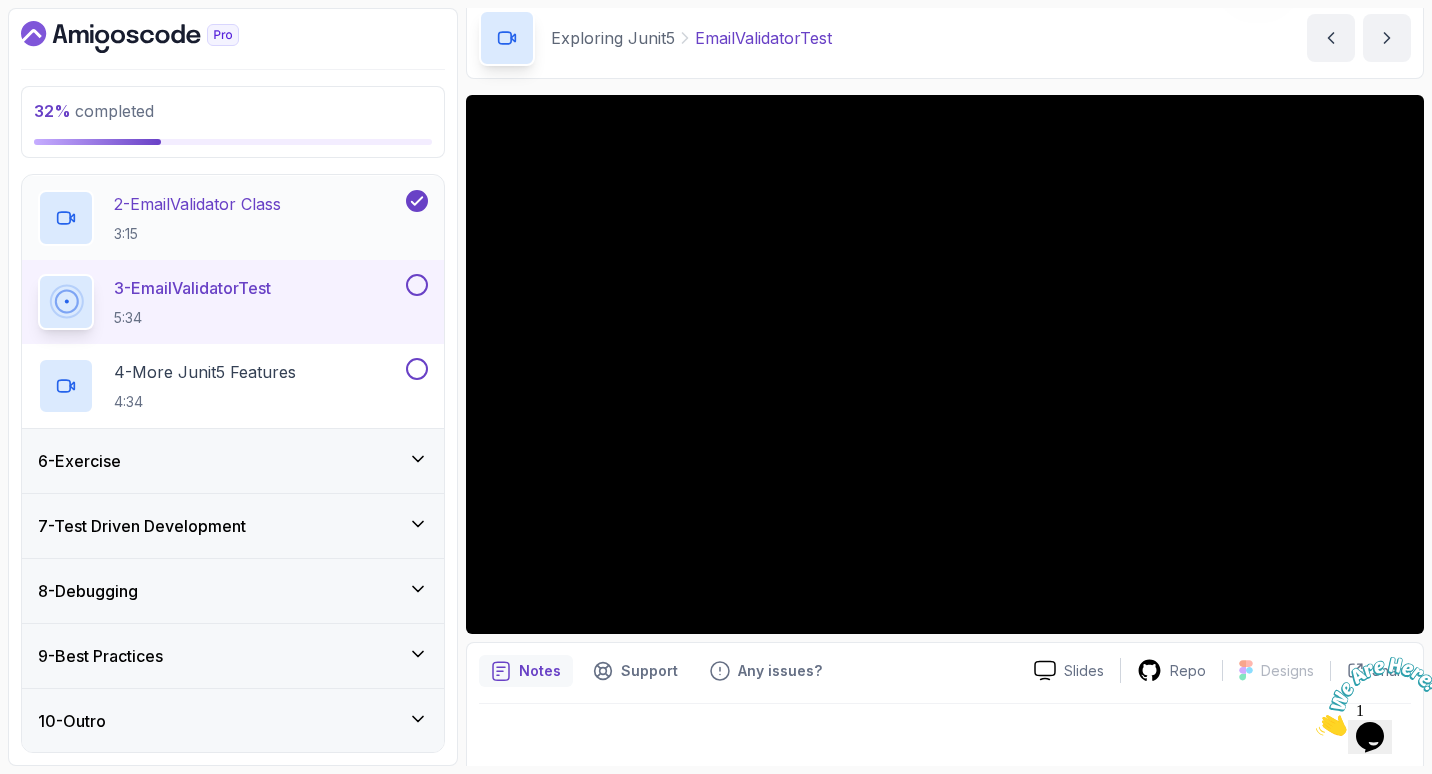 click on "2  -  EmailValidator Class 3:15" at bounding box center [220, 218] 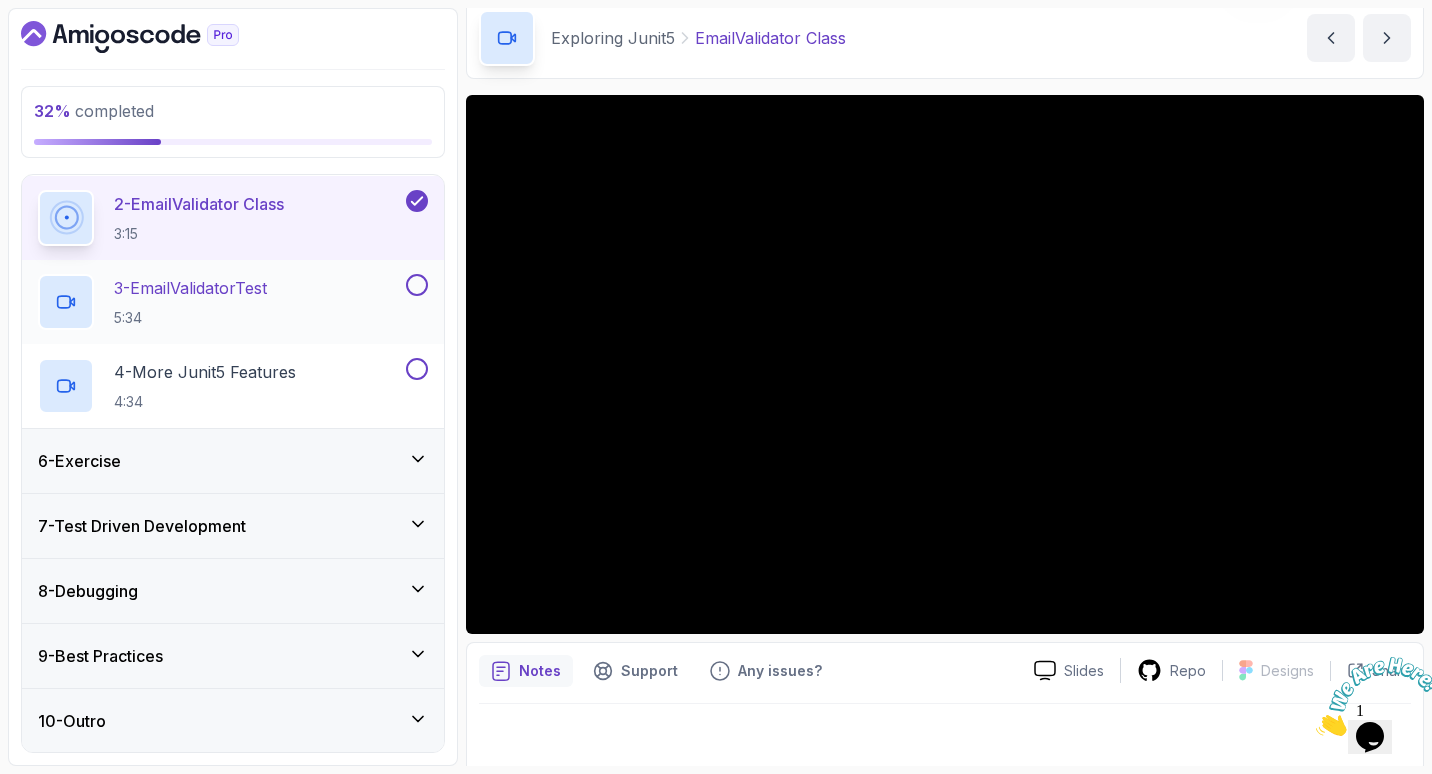 click on "3  -  EmailValidatorTest 5:34" at bounding box center [220, 302] 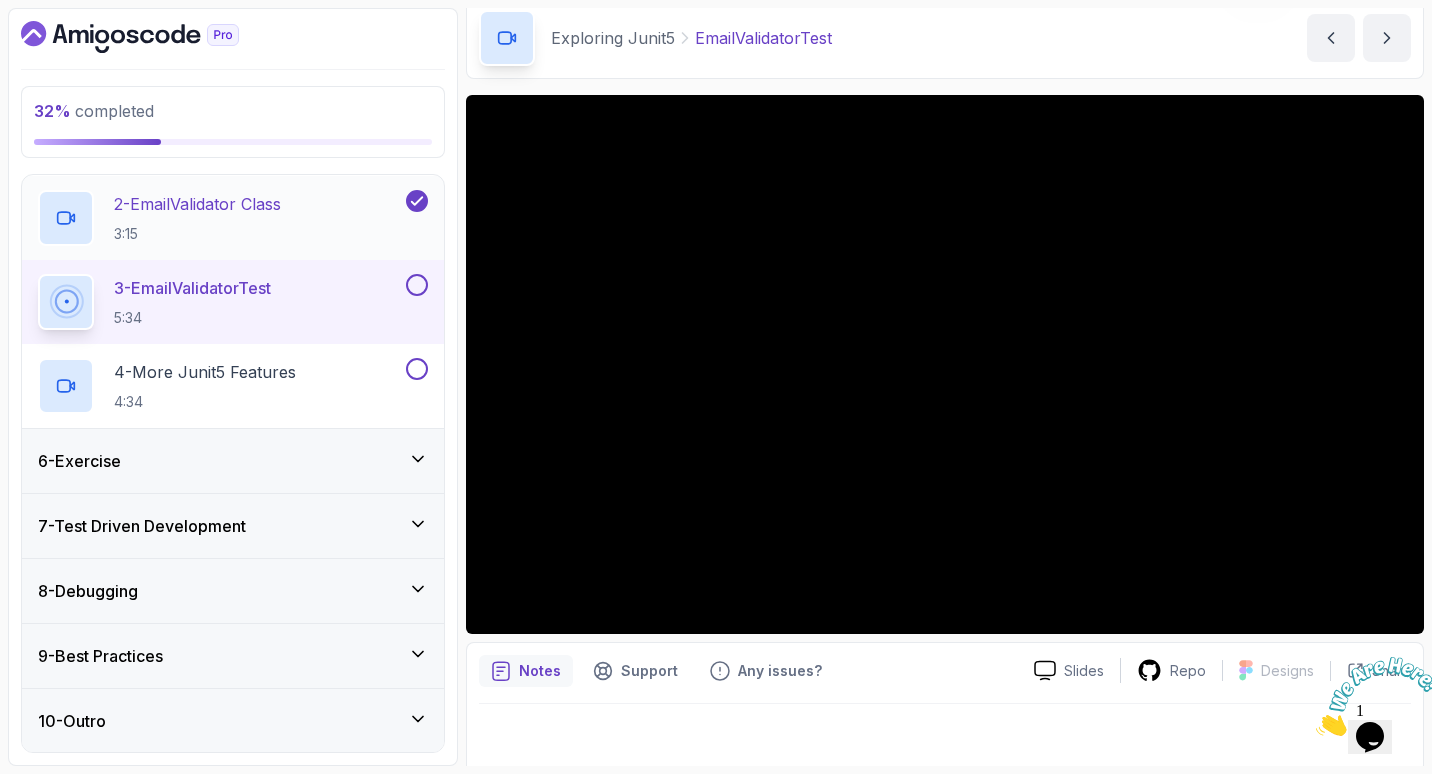 click on "3:15" at bounding box center [197, 234] 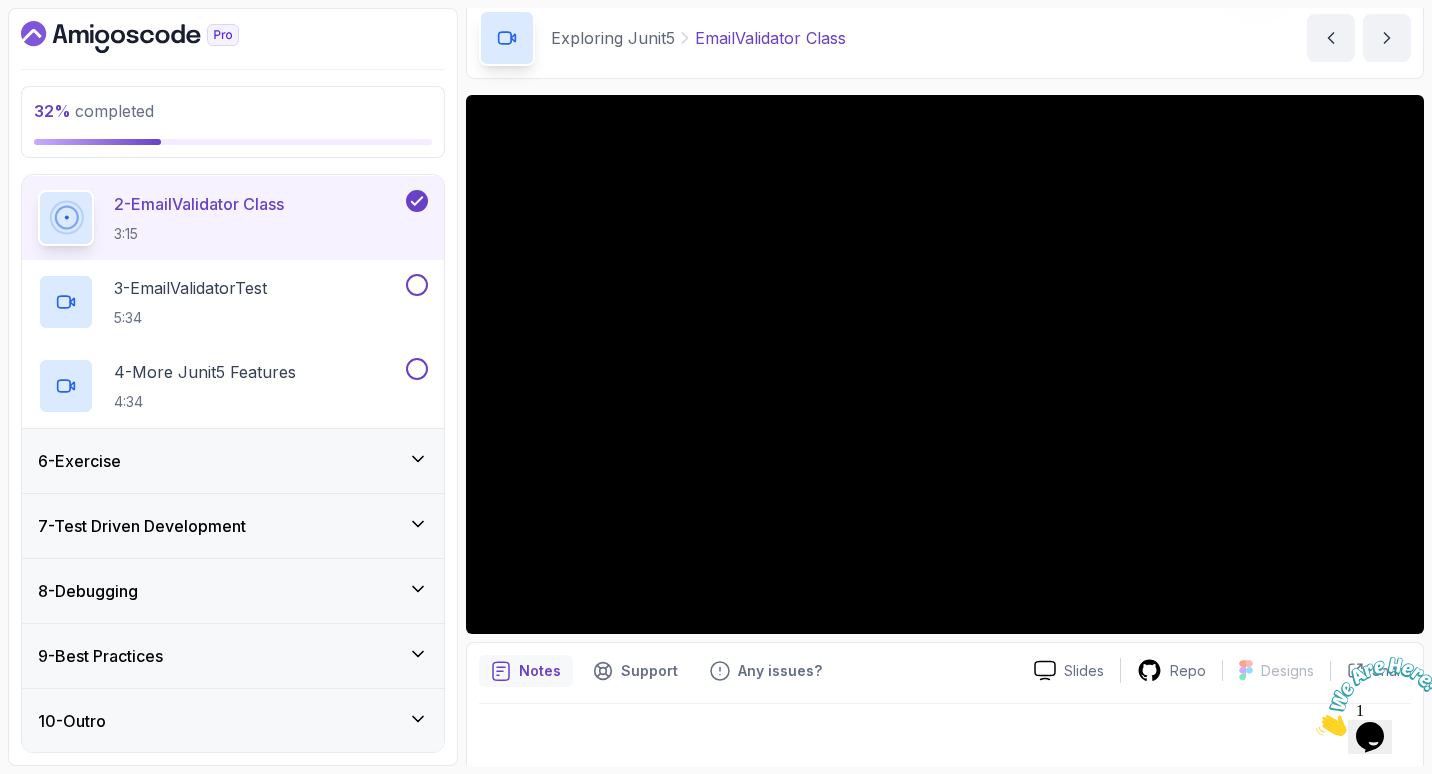 click at bounding box center [945, 732] 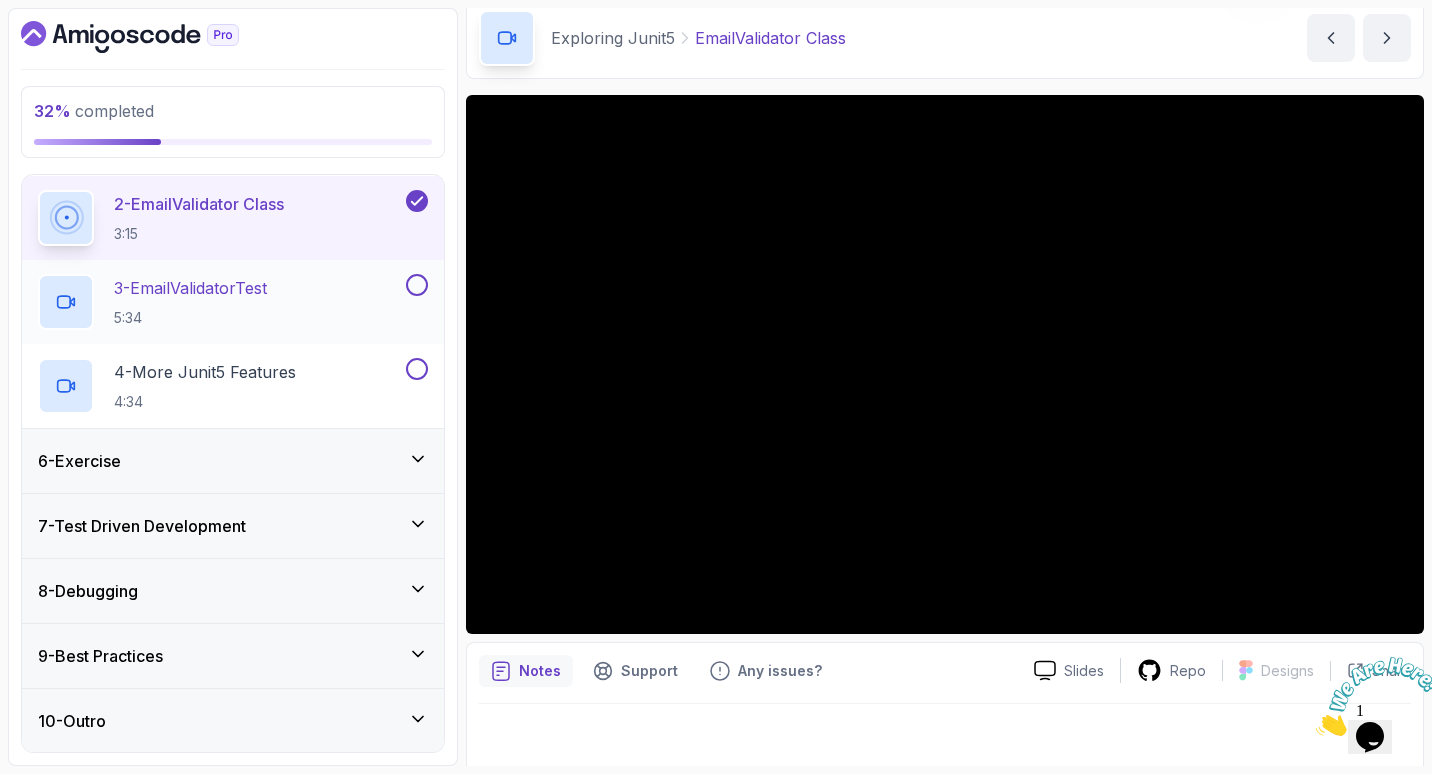 click on "3  -  EmailValidatorTest 5:34" at bounding box center (220, 302) 